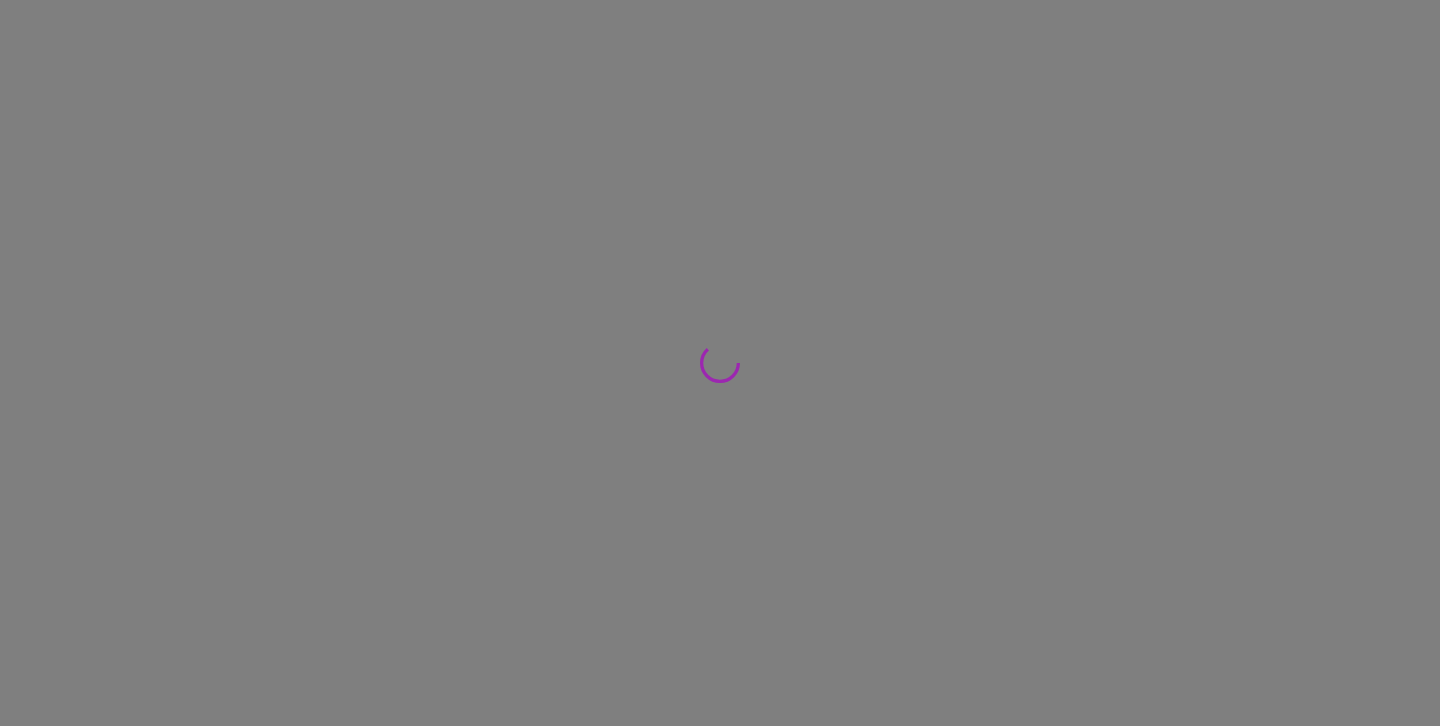 scroll, scrollTop: 0, scrollLeft: 0, axis: both 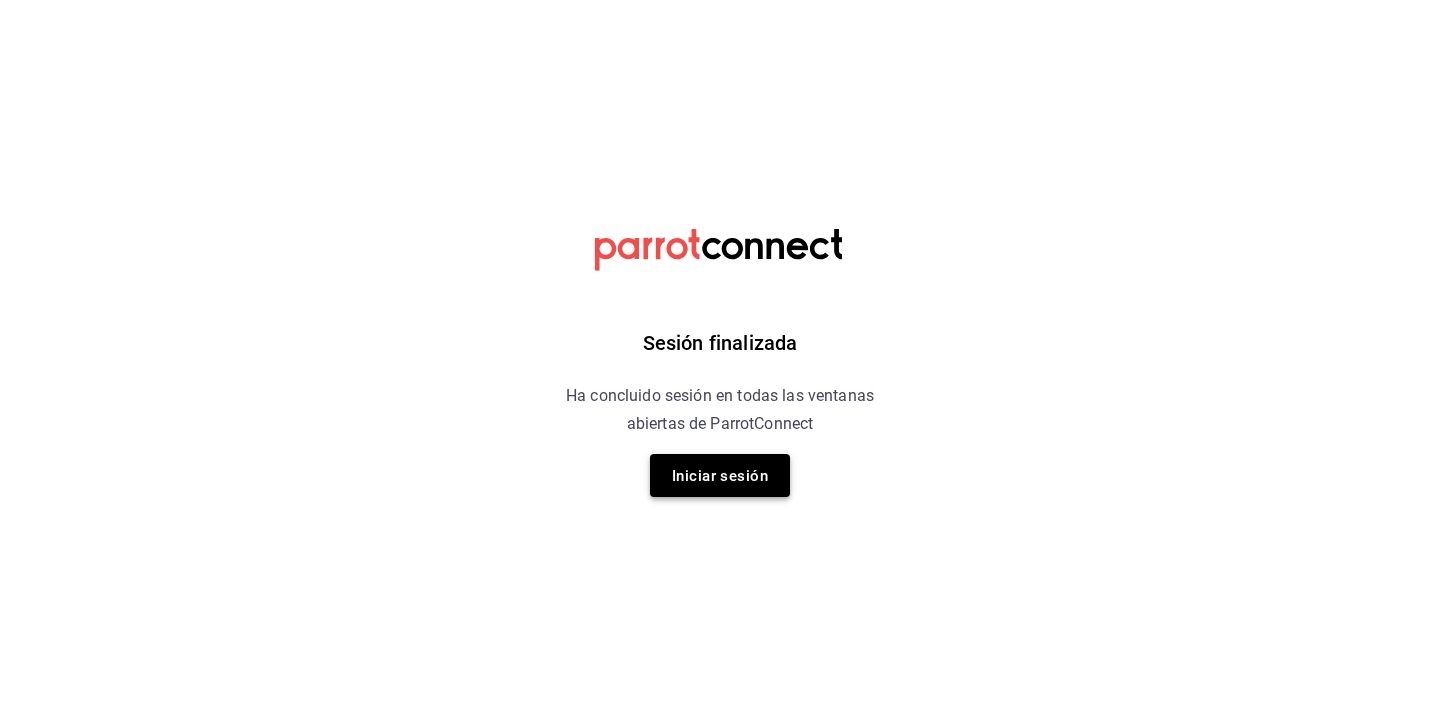 click on "Iniciar sesión" at bounding box center [720, 476] 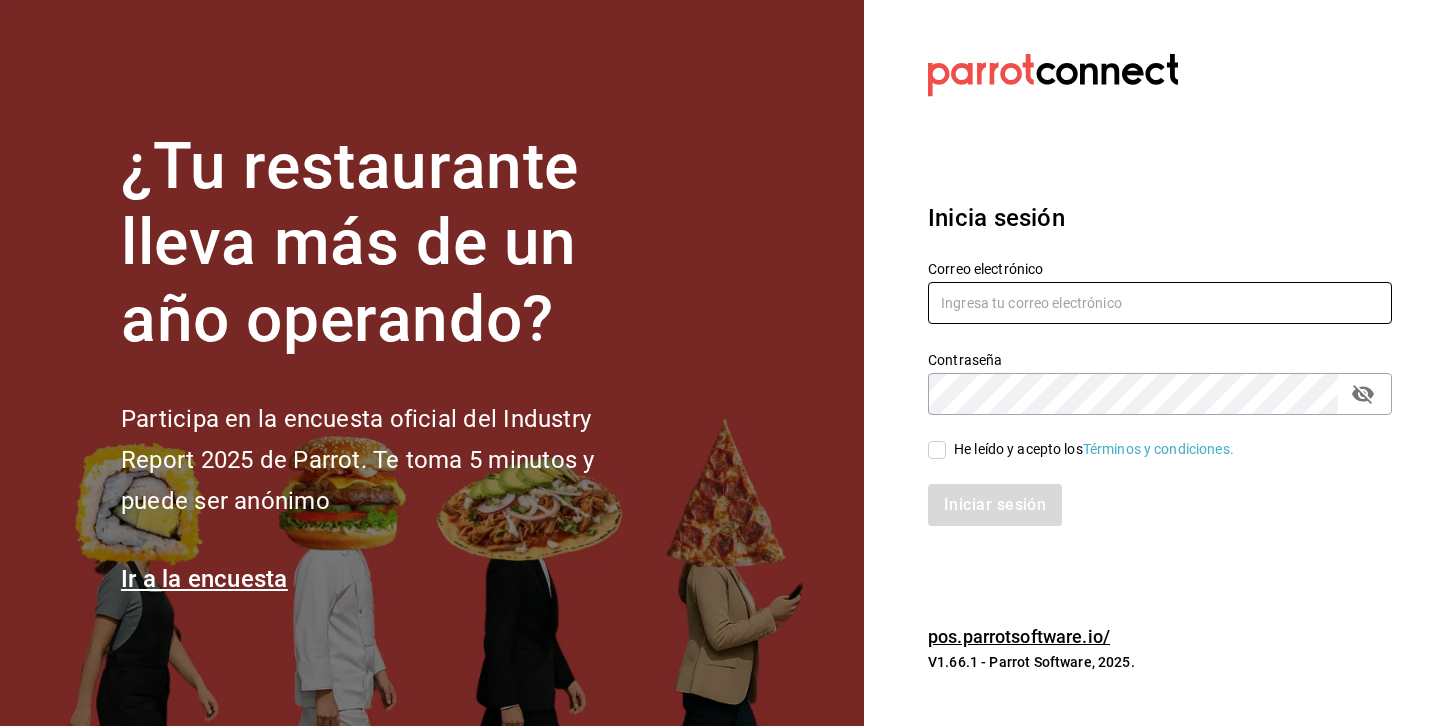 type on "[USERNAME]@example.com" 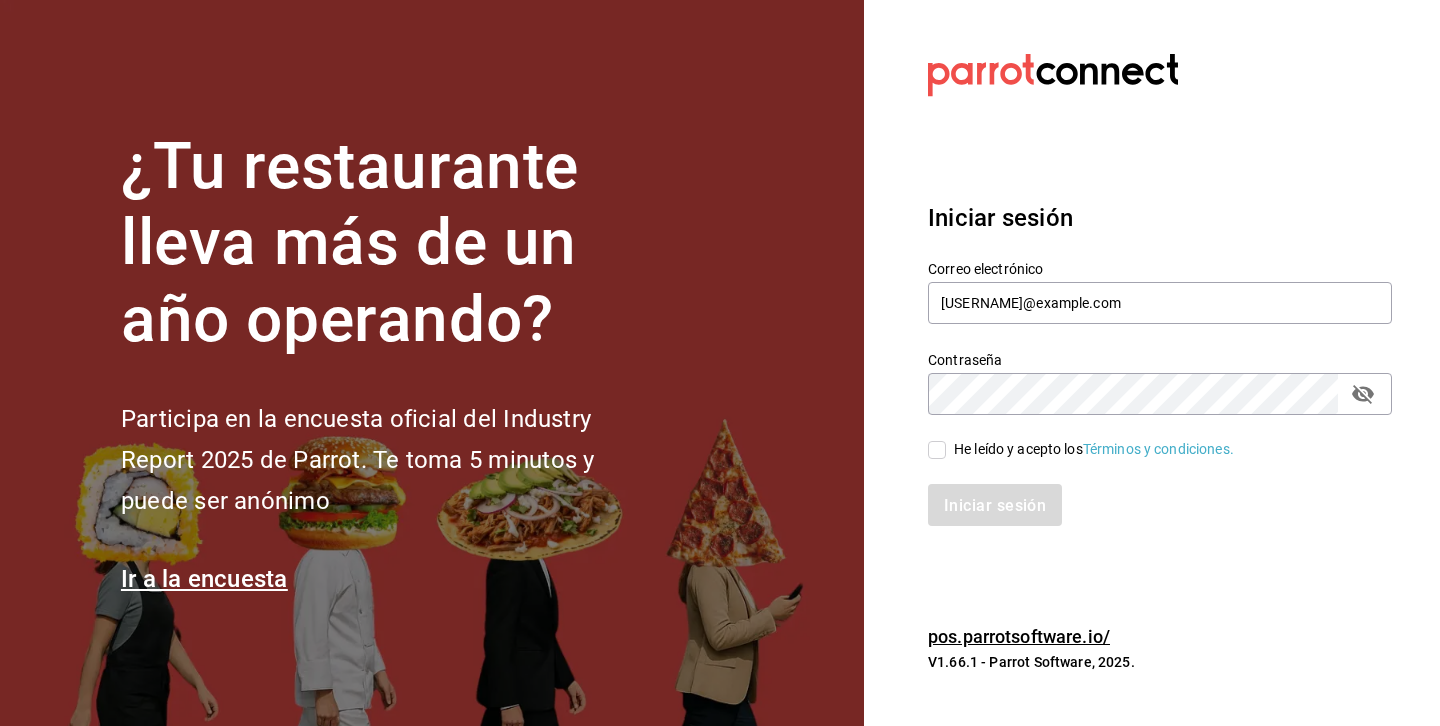 click on "He leído y acepto los  Términos y condiciones." at bounding box center (937, 450) 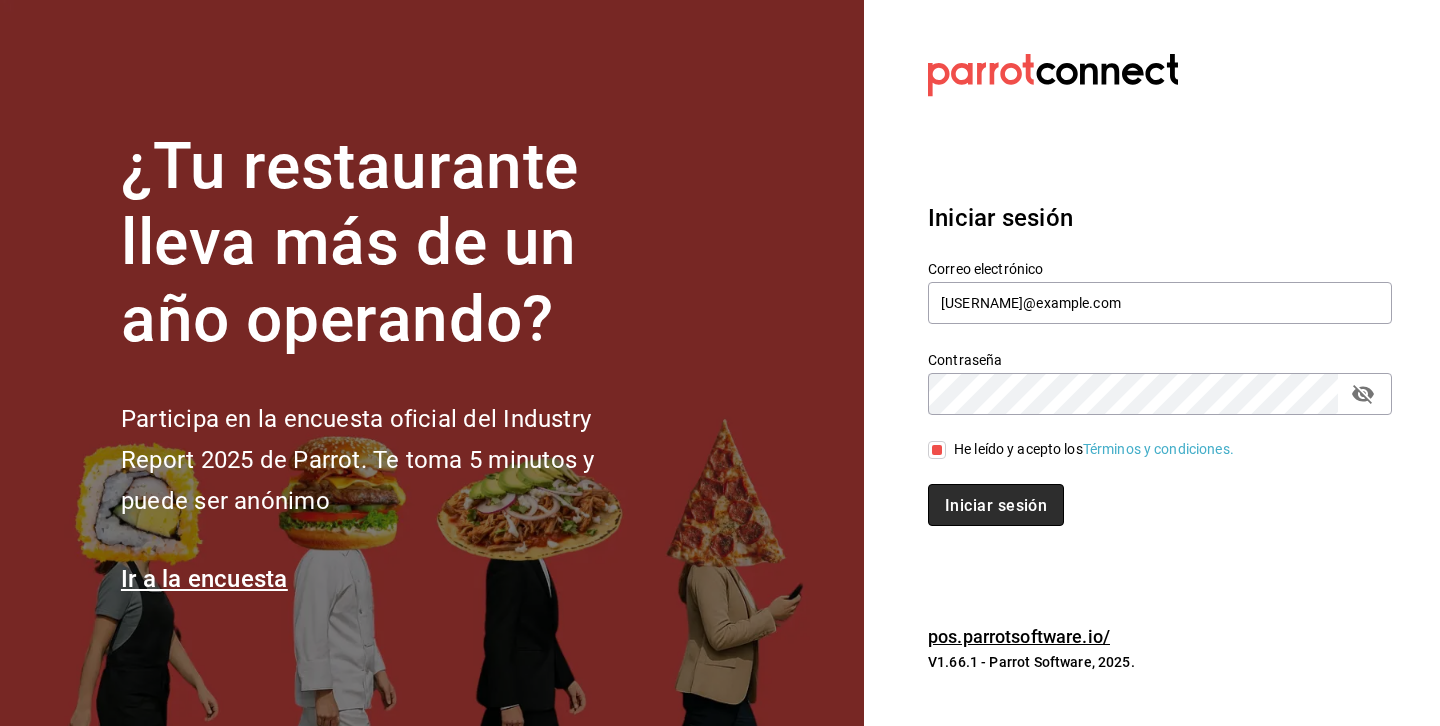 click on "Iniciar sesión" at bounding box center [996, 505] 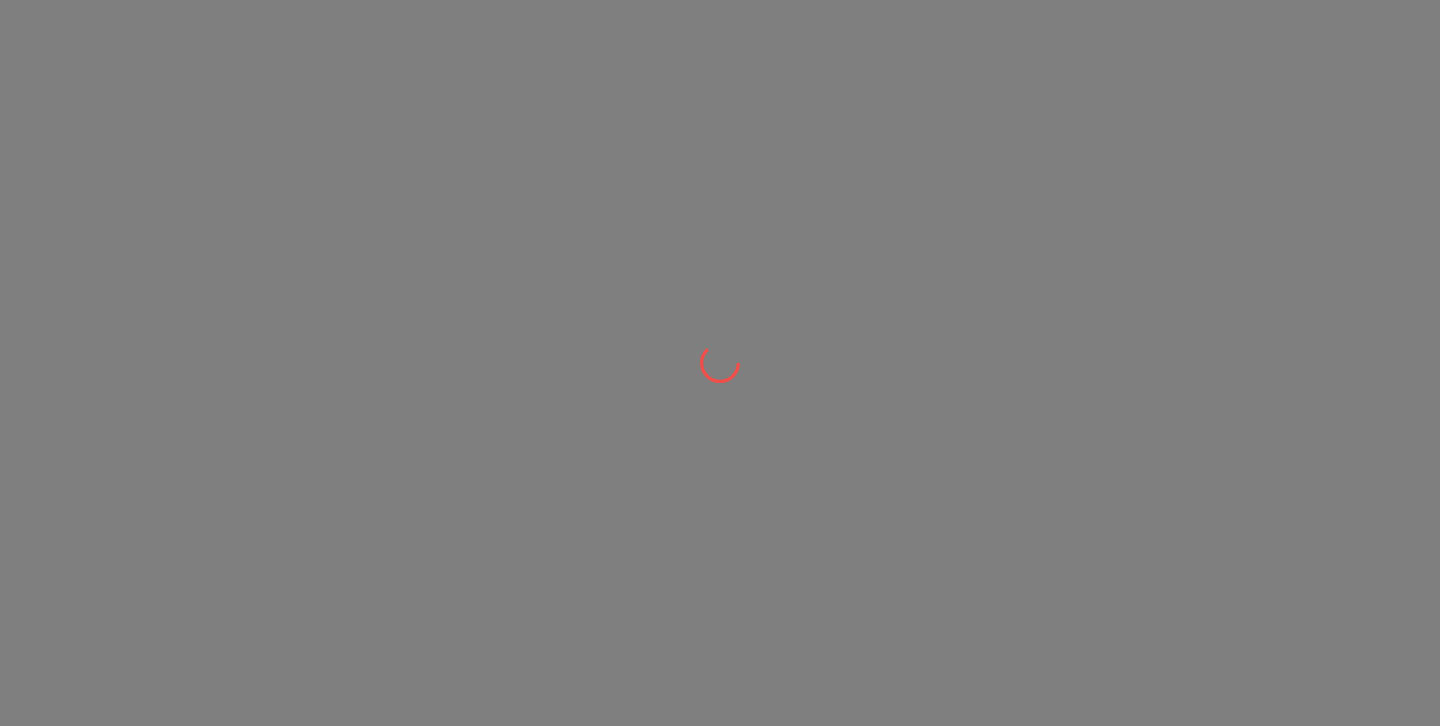 scroll, scrollTop: 0, scrollLeft: 0, axis: both 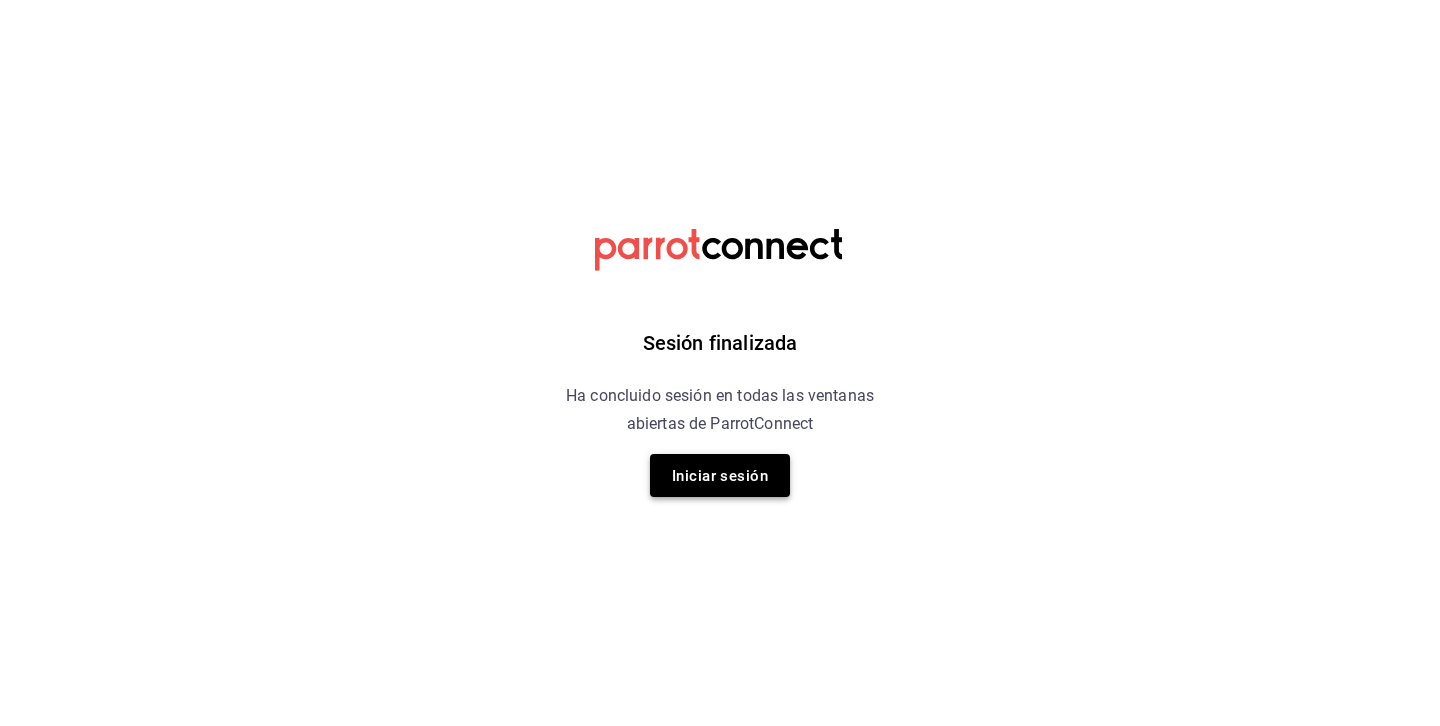 click on "Iniciar sesión" at bounding box center [720, 475] 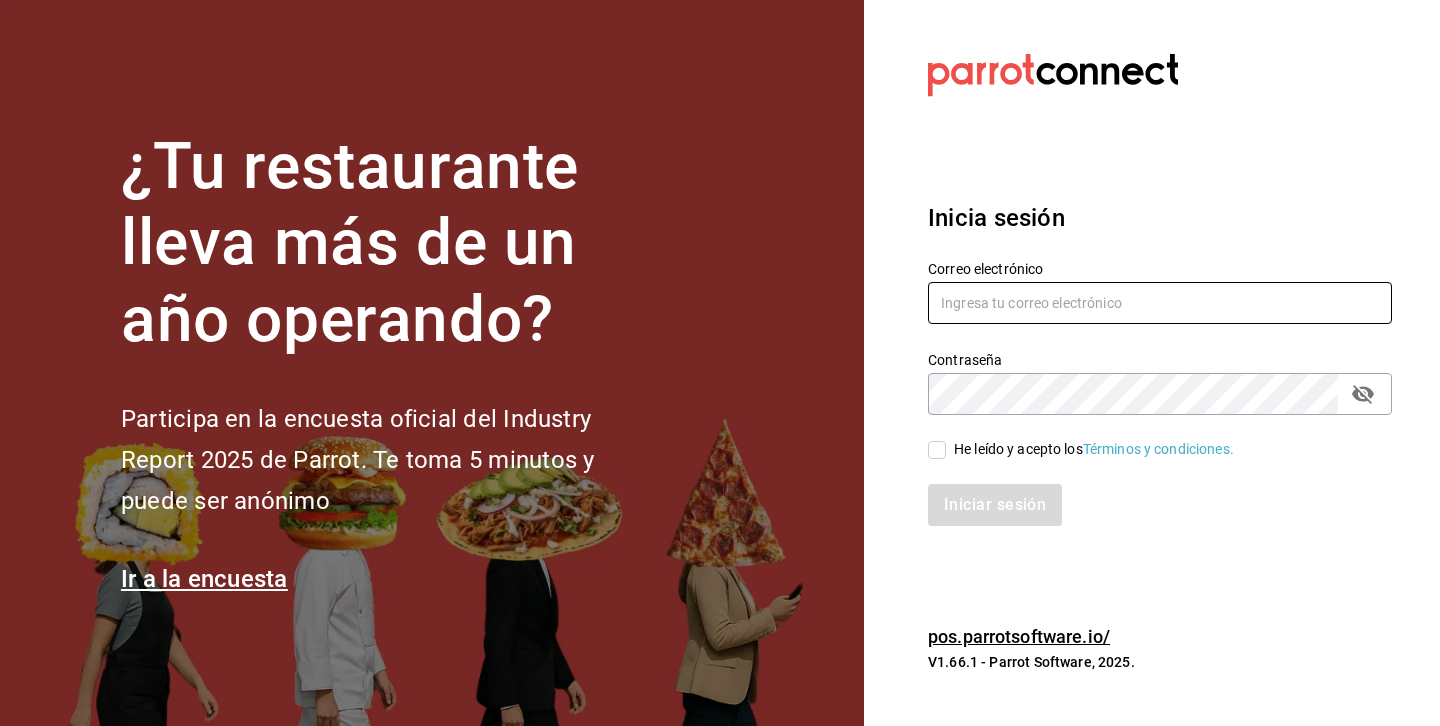 type on "[USERNAME]@example.com" 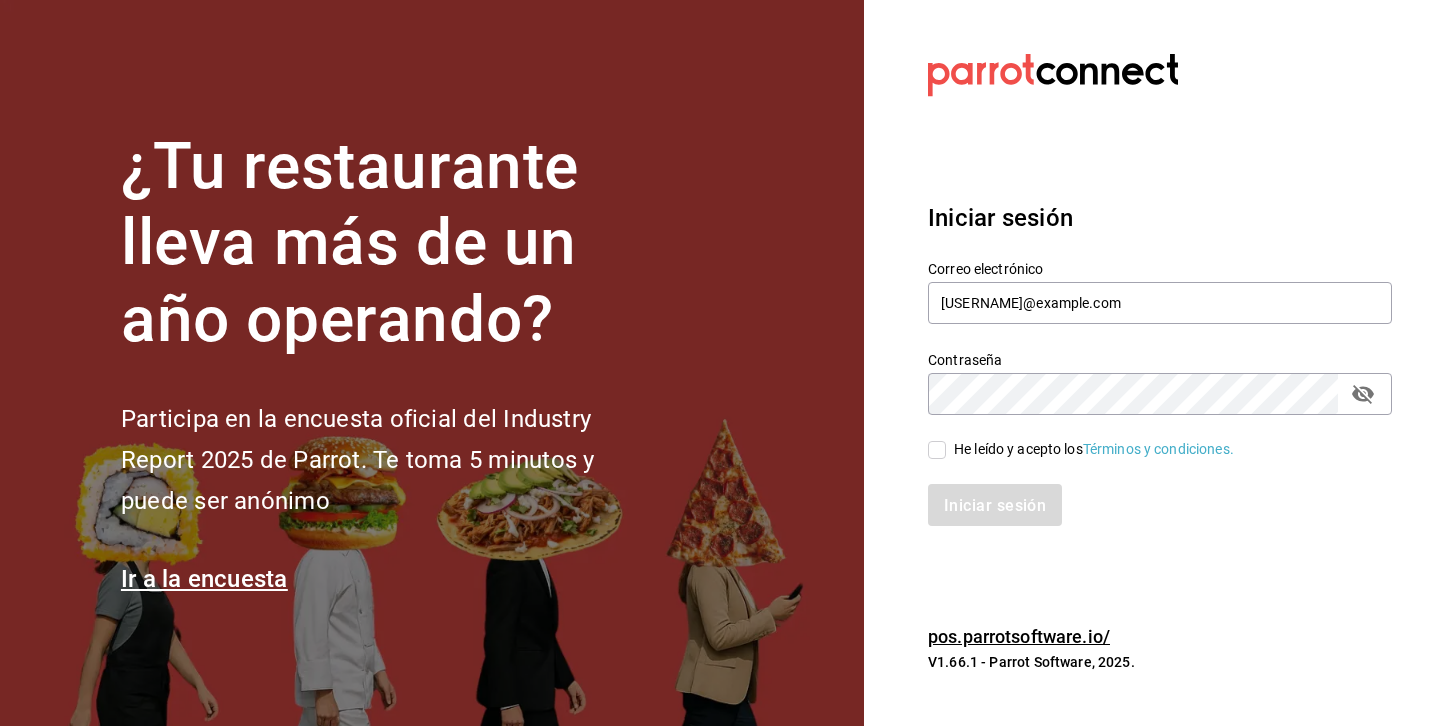 click on "He leído y acepto los  Términos y condiciones." at bounding box center [937, 450] 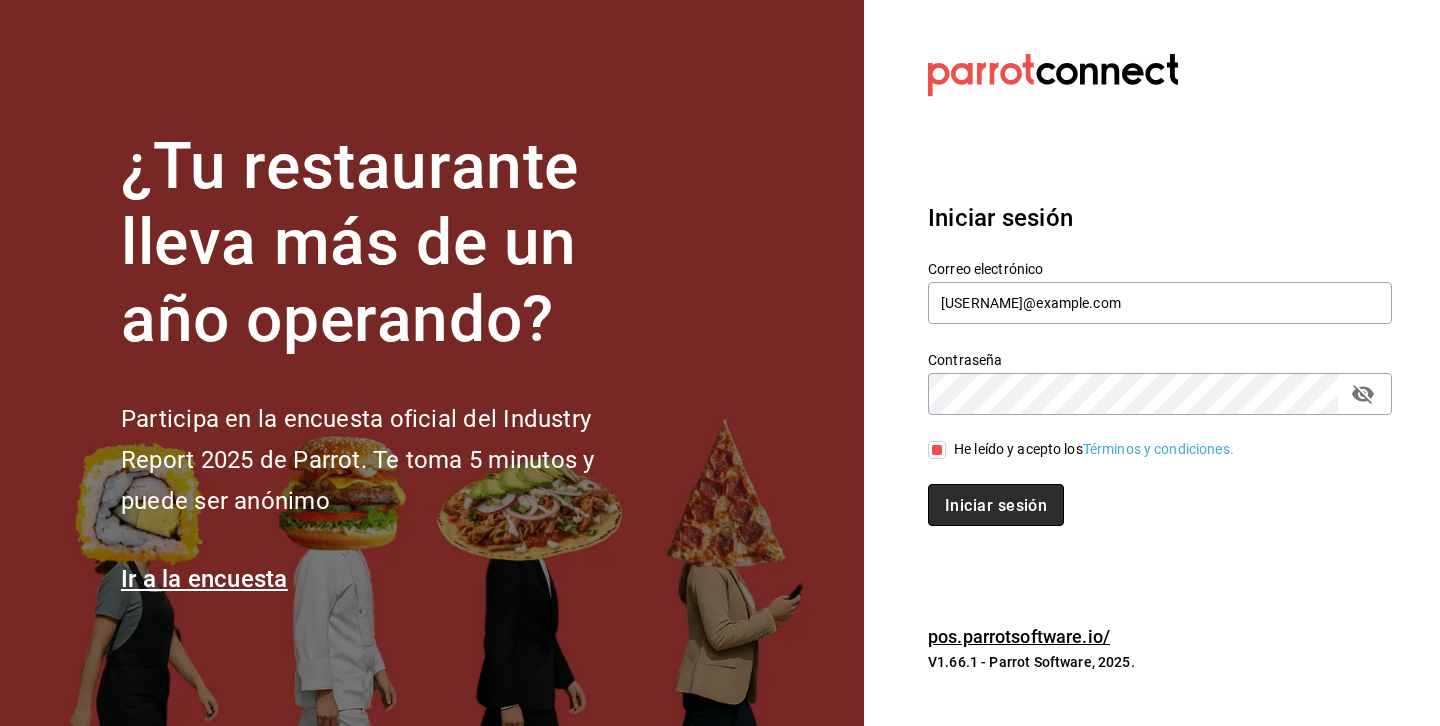 click on "Iniciar sesión" at bounding box center (996, 505) 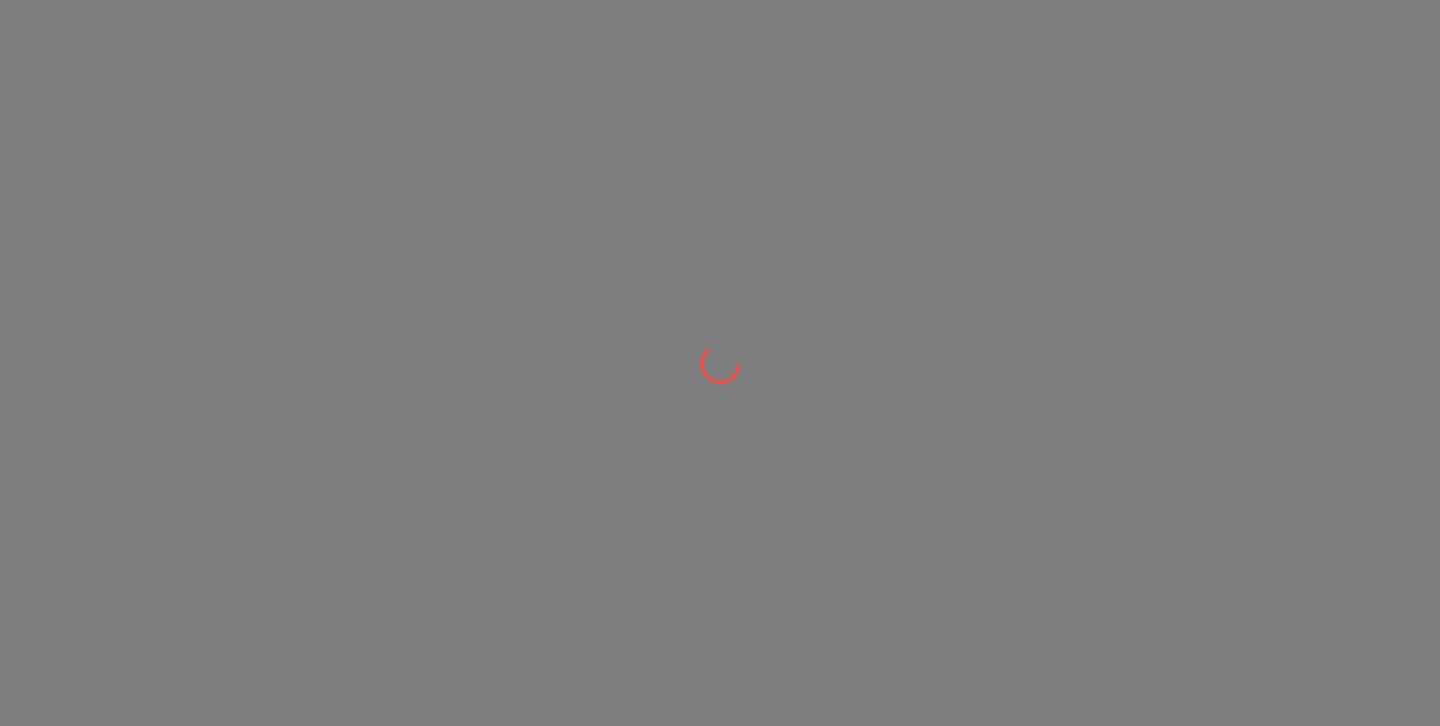 scroll, scrollTop: 0, scrollLeft: 0, axis: both 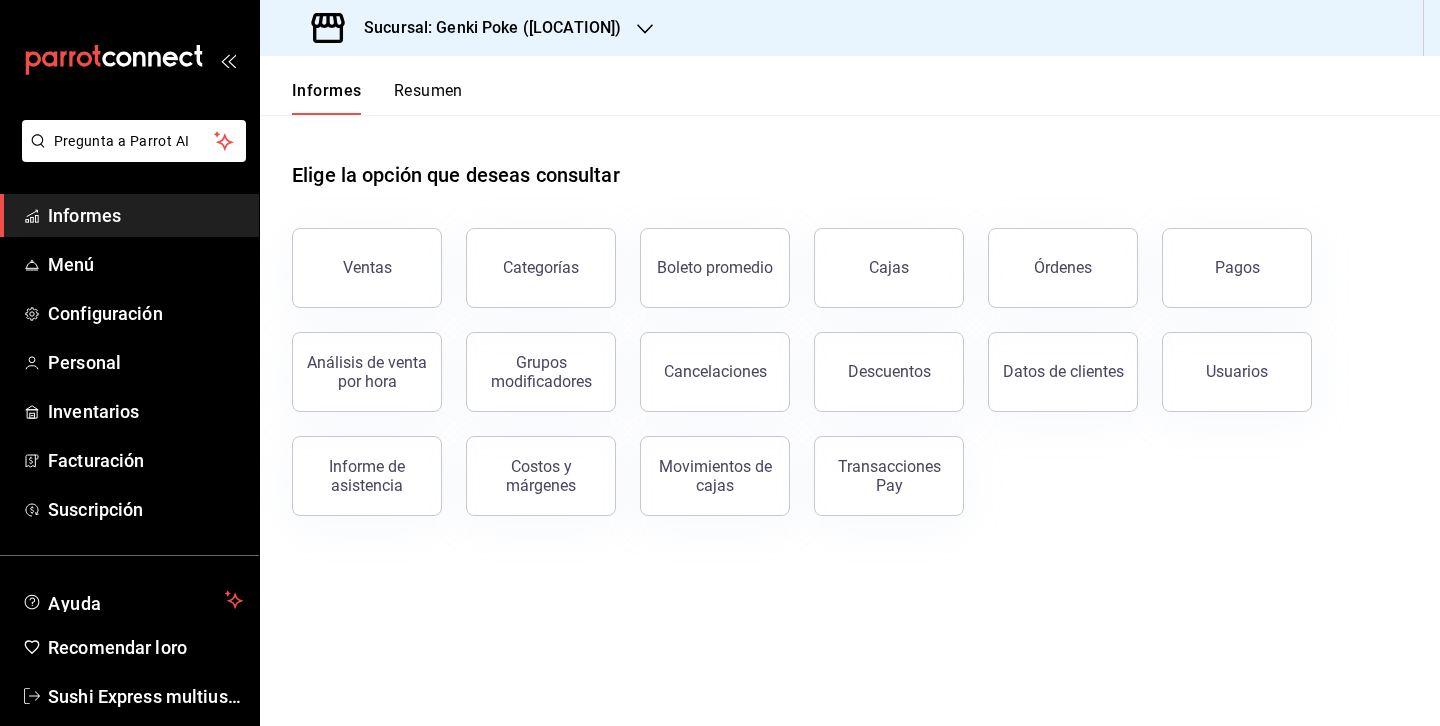click on "Sucursal: Genki Poke ([LOCATION])" at bounding box center [468, 28] 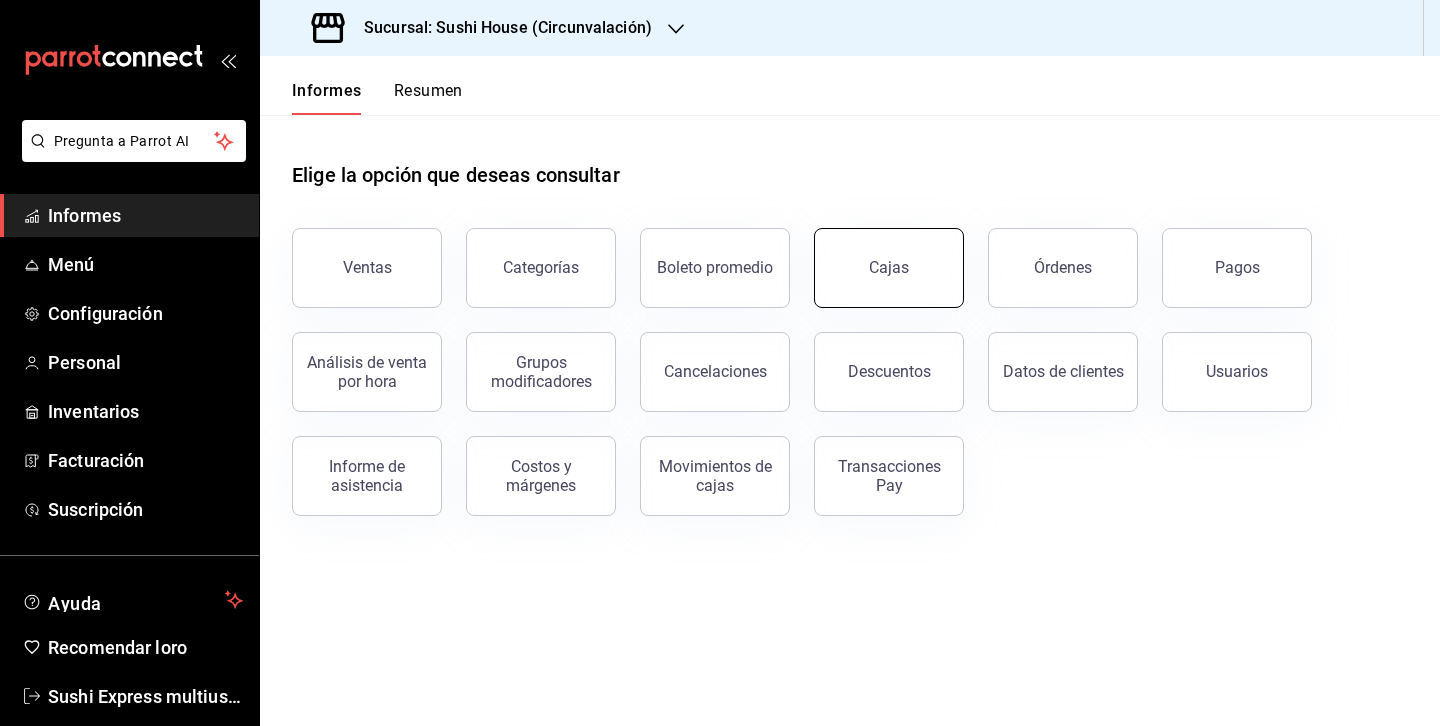 click on "Cajas" at bounding box center [889, 268] 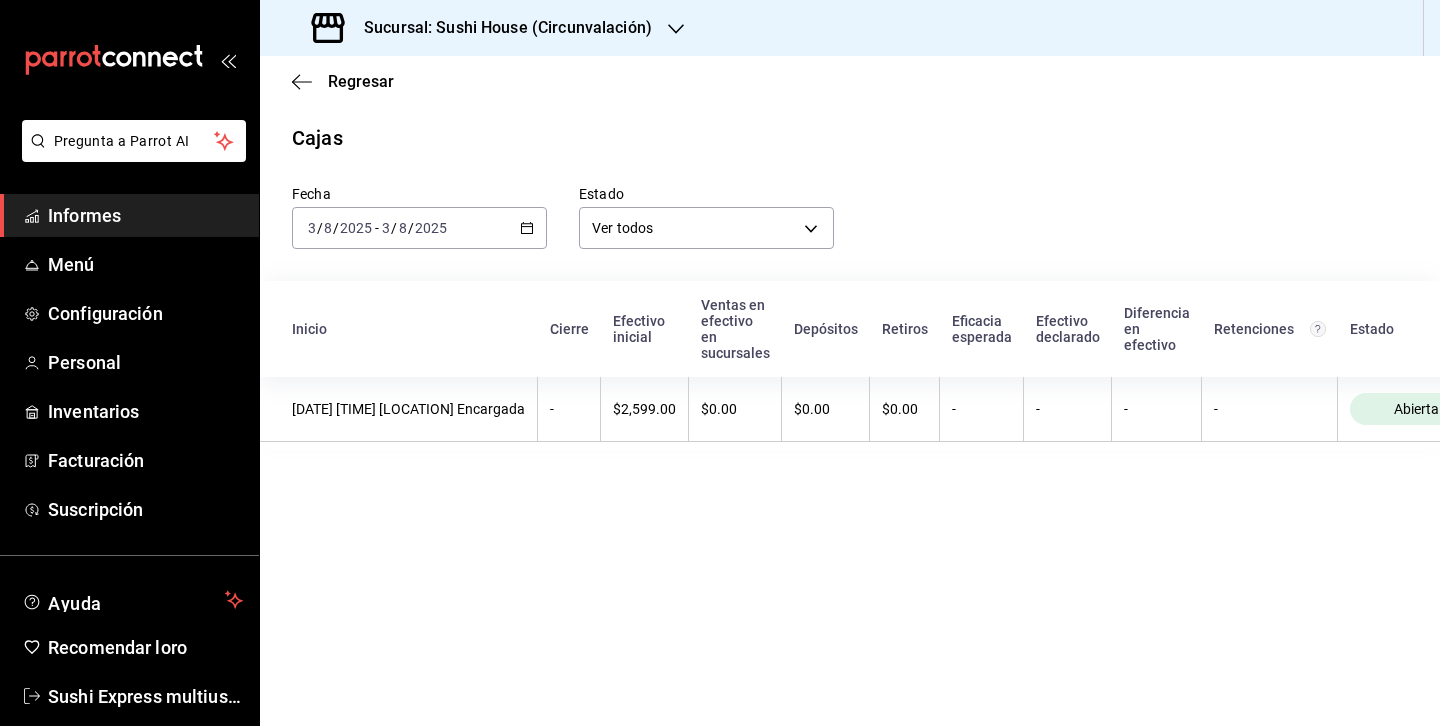 click 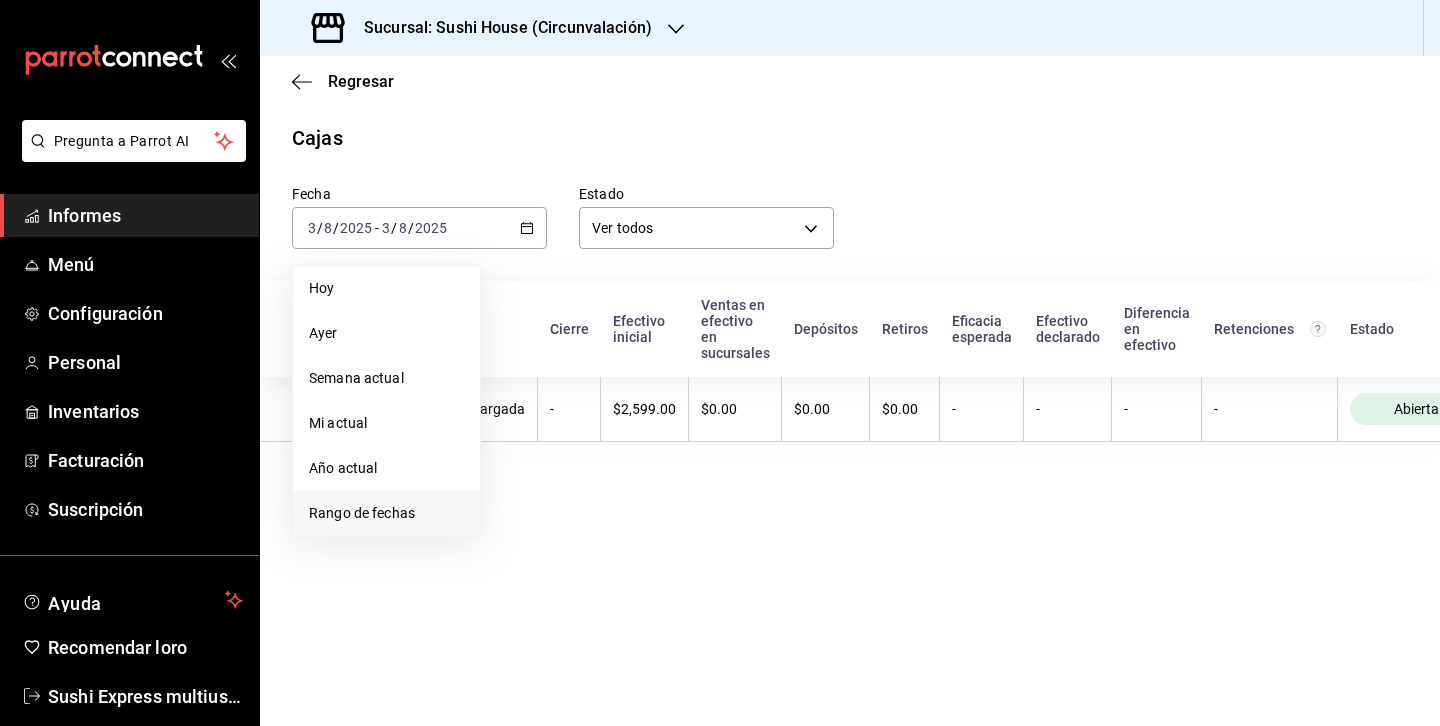 click on "Rango de fechas" at bounding box center [362, 513] 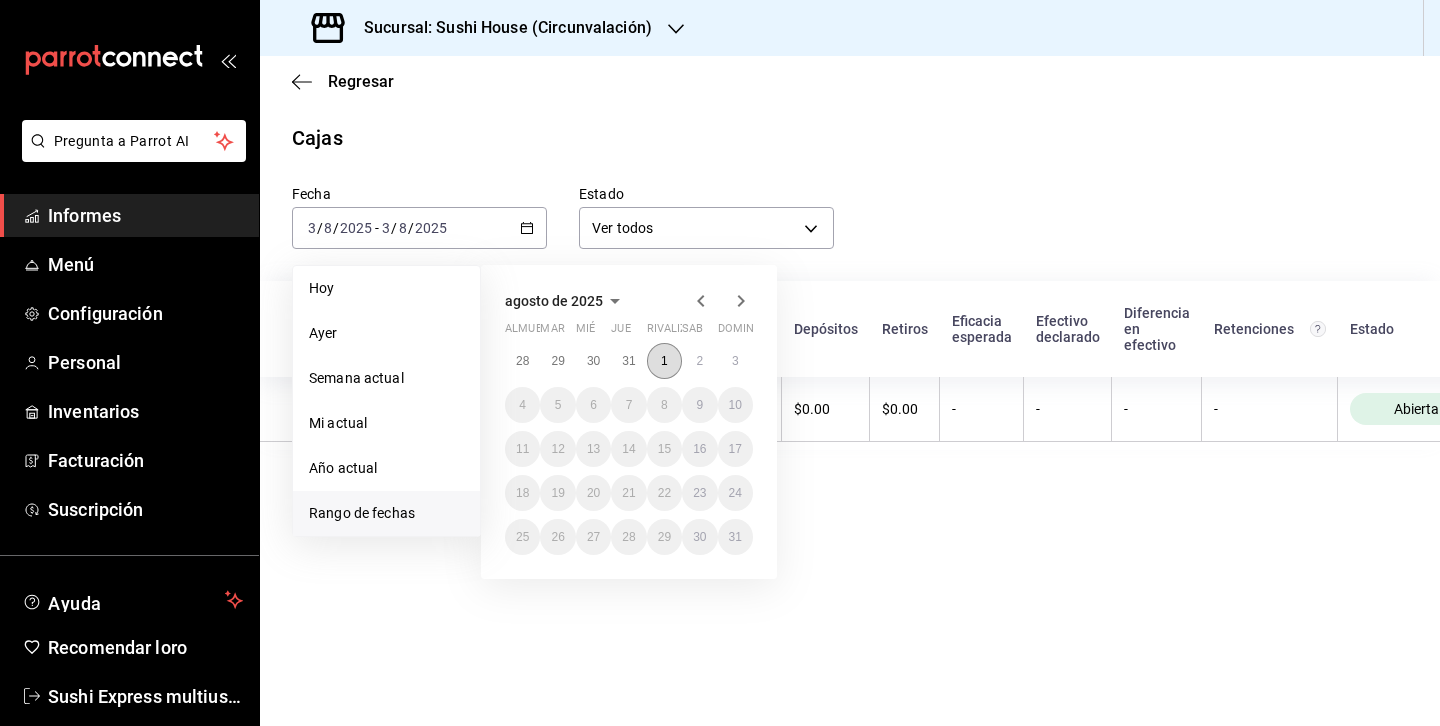 click on "1" at bounding box center (664, 361) 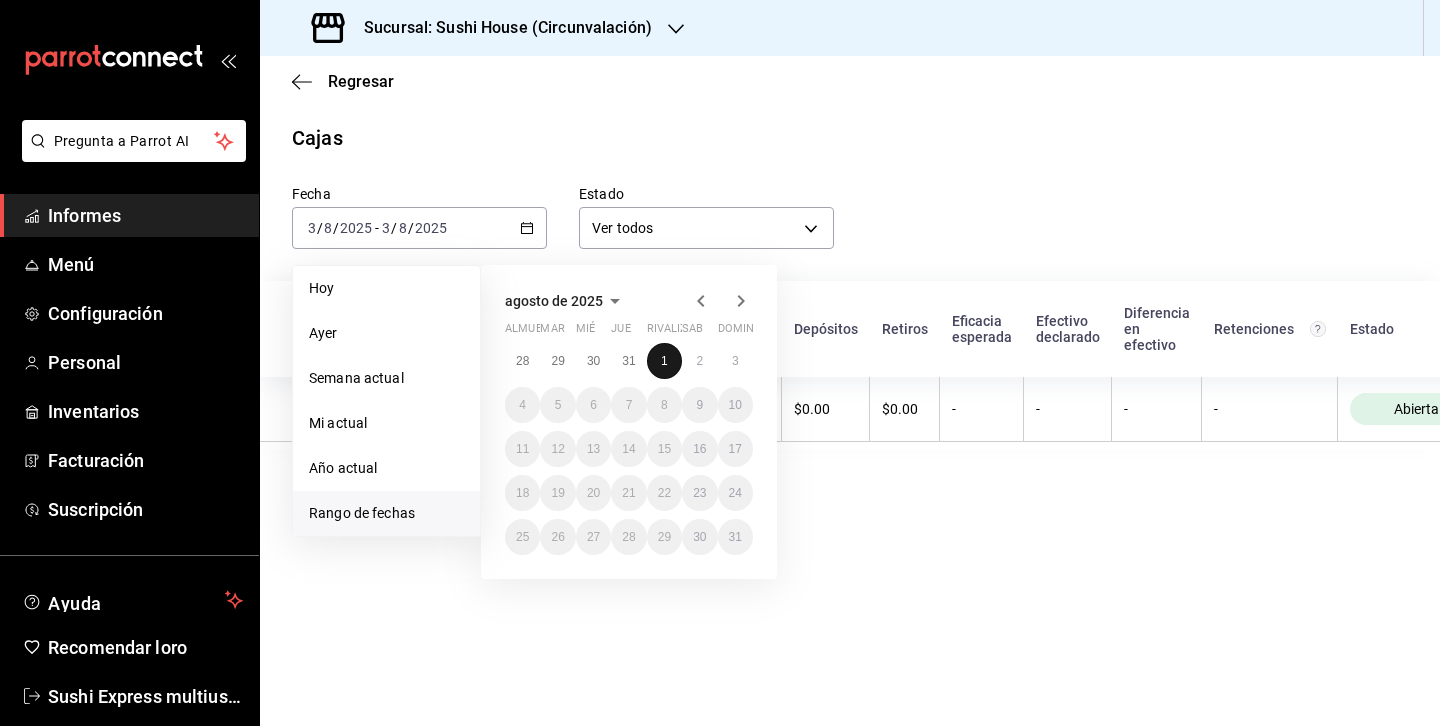 click on "1" at bounding box center [664, 361] 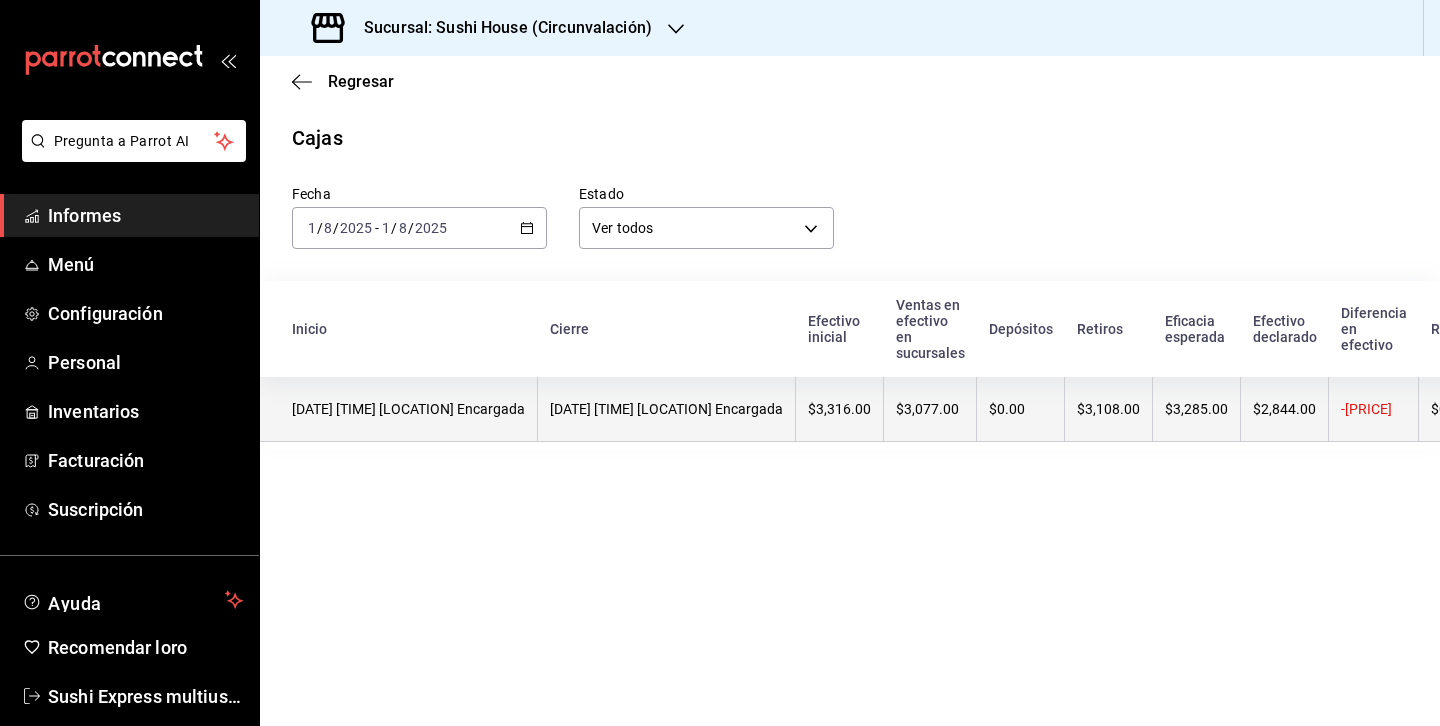 click on "[DATE] [TIME] [LOCATION] Encargada" at bounding box center (666, 409) 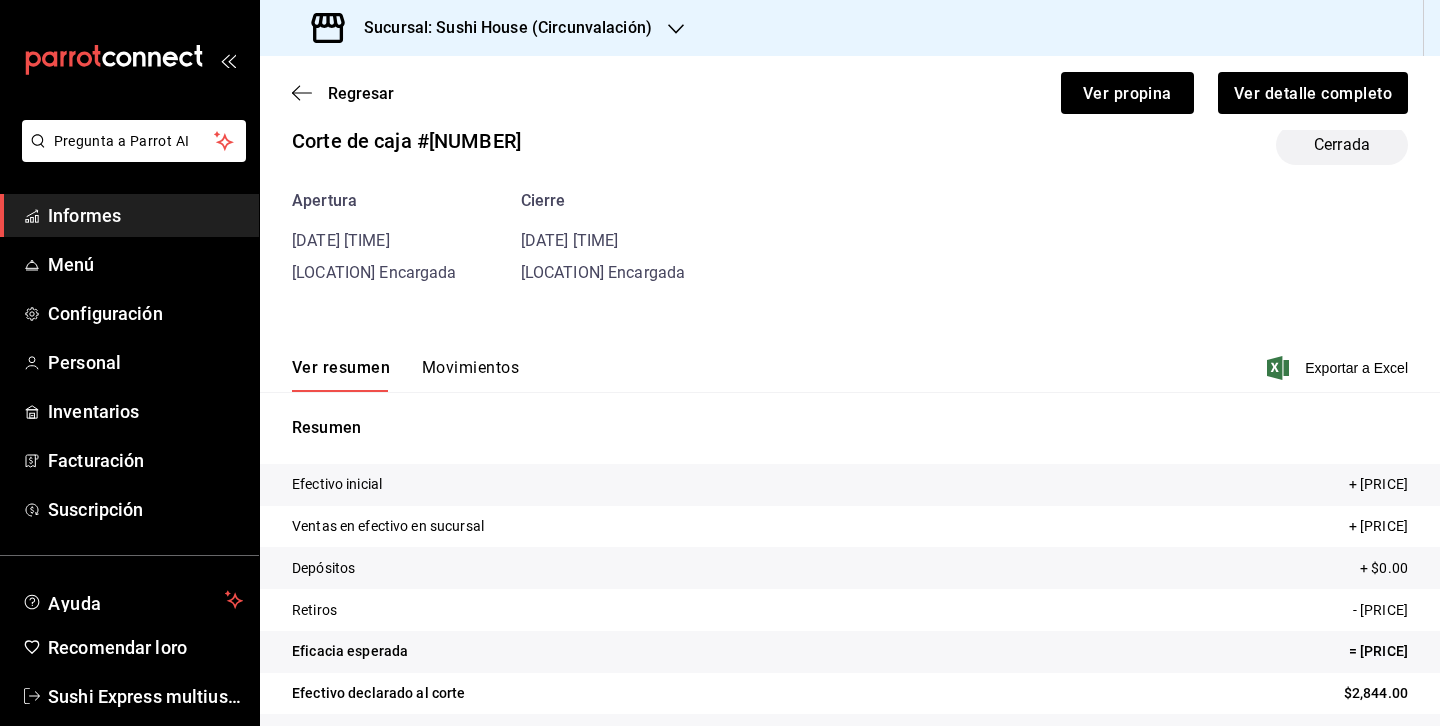 scroll, scrollTop: 31, scrollLeft: 0, axis: vertical 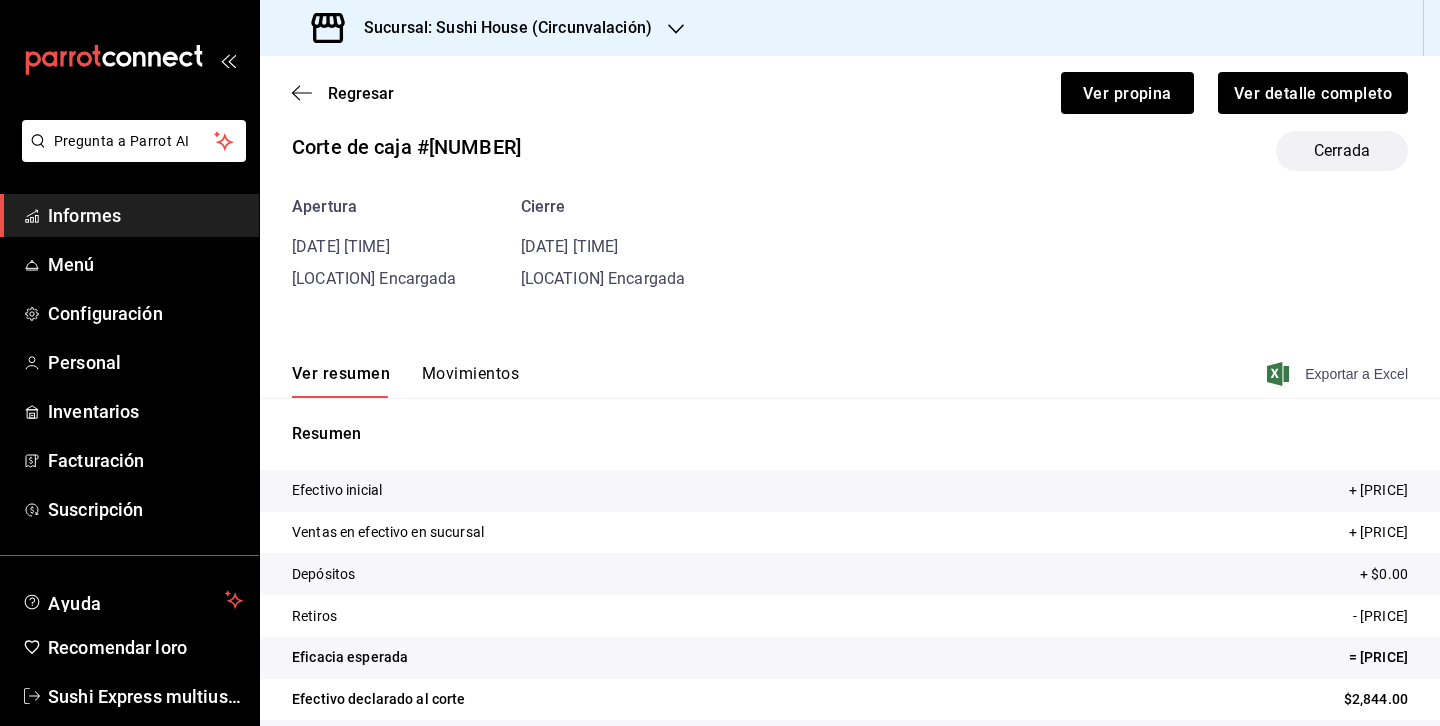 click on "Exportar a Excel" at bounding box center [1356, 374] 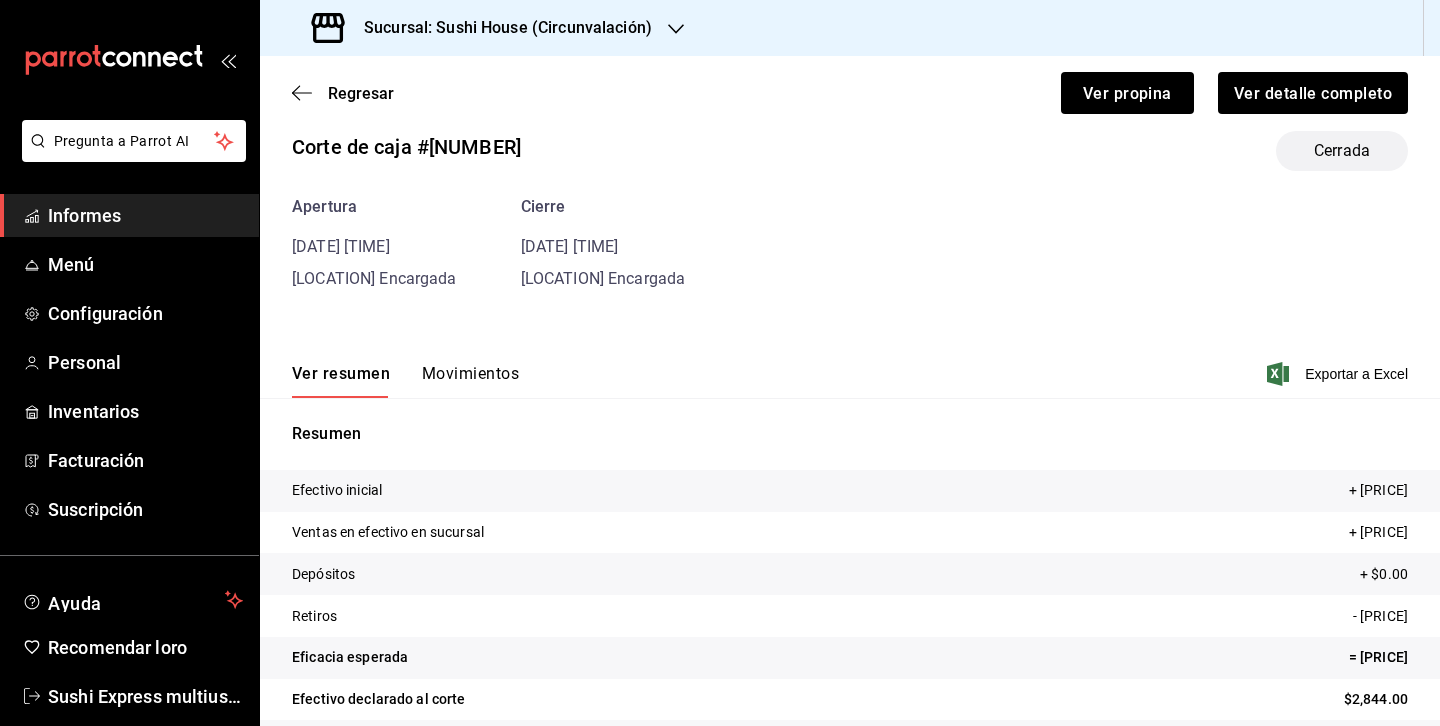 click on "Movimientos" at bounding box center [470, 373] 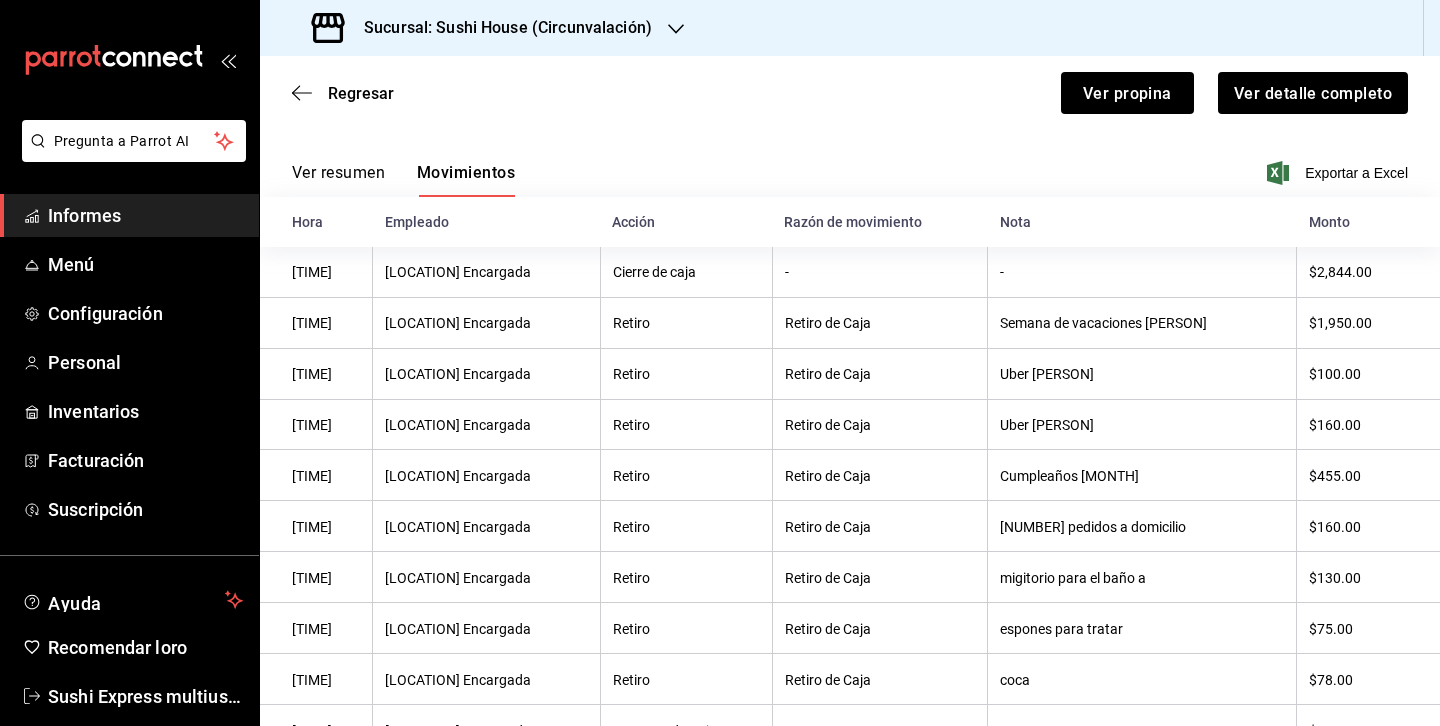 scroll, scrollTop: 310, scrollLeft: 0, axis: vertical 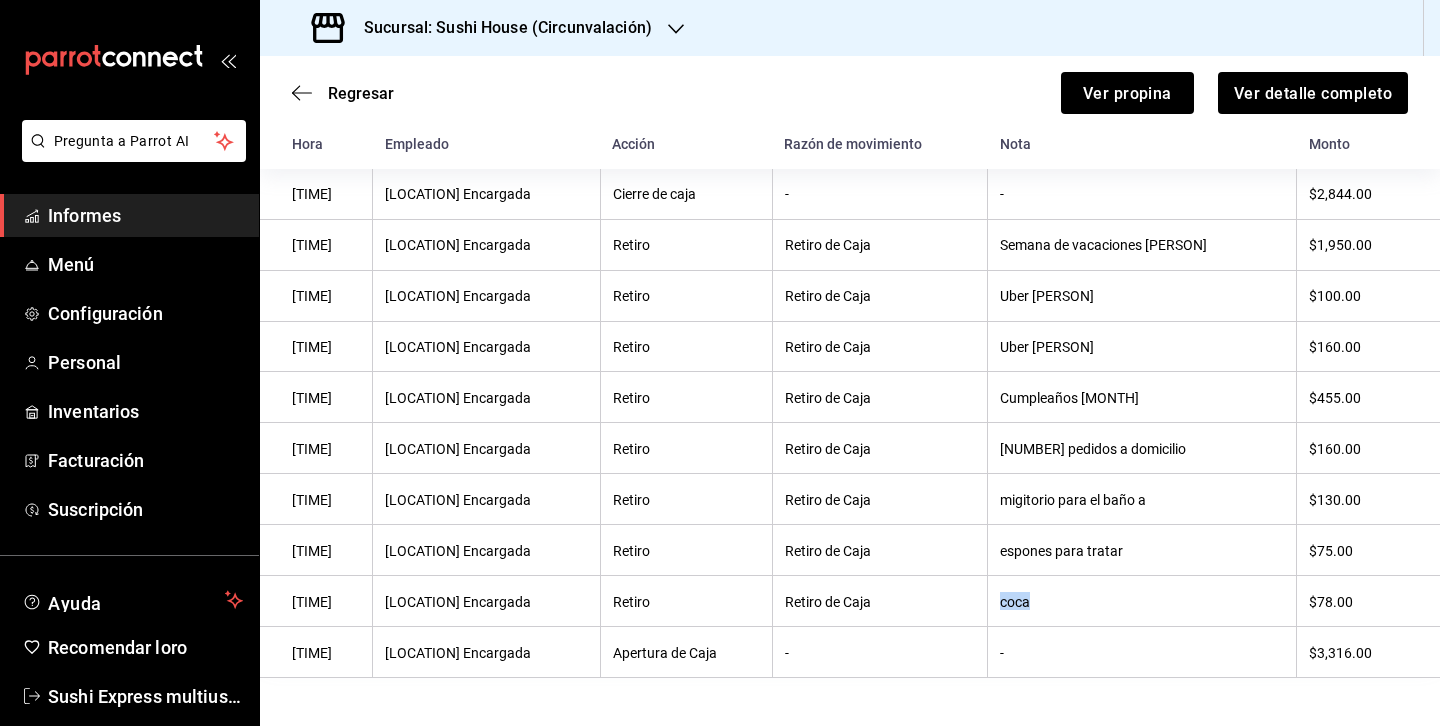 drag, startPoint x: 1019, startPoint y: 602, endPoint x: 1104, endPoint y: 601, distance: 85.00588 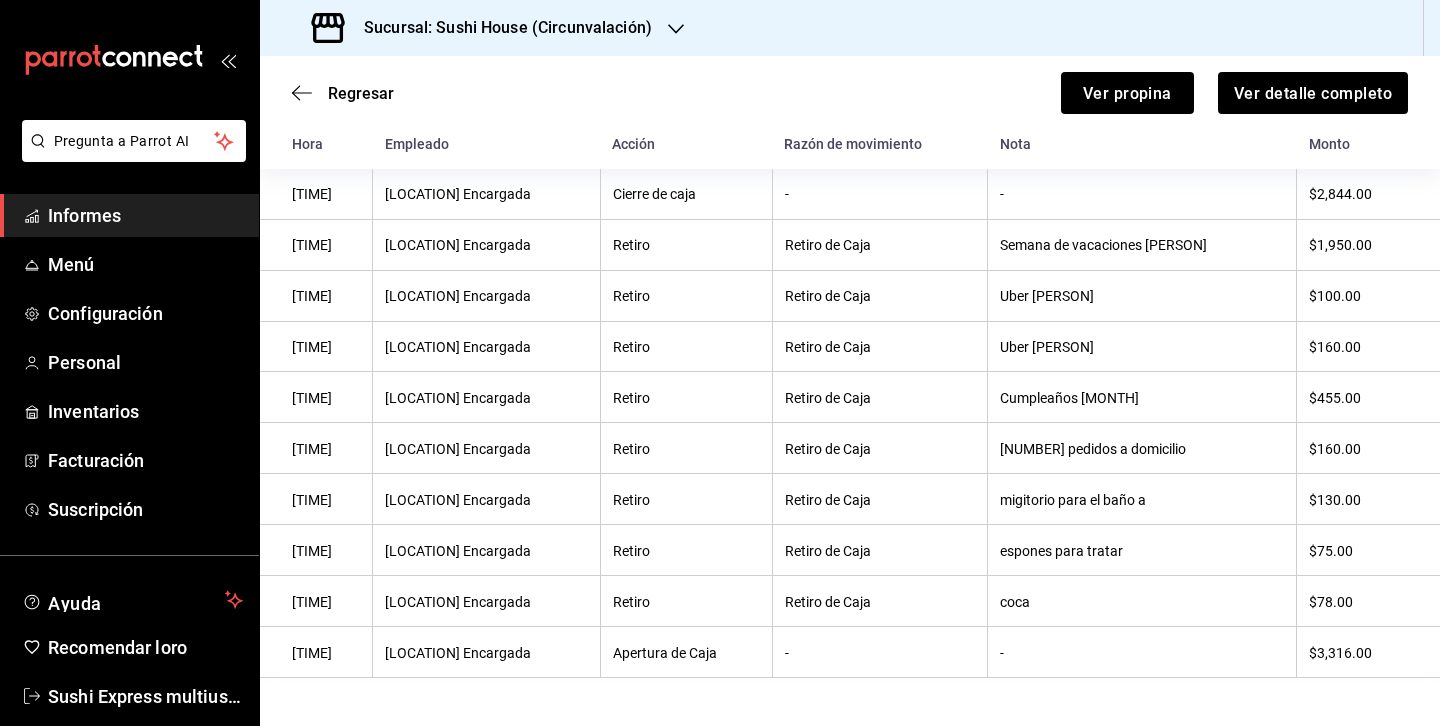 click on "espones para tratar" at bounding box center [1061, 551] 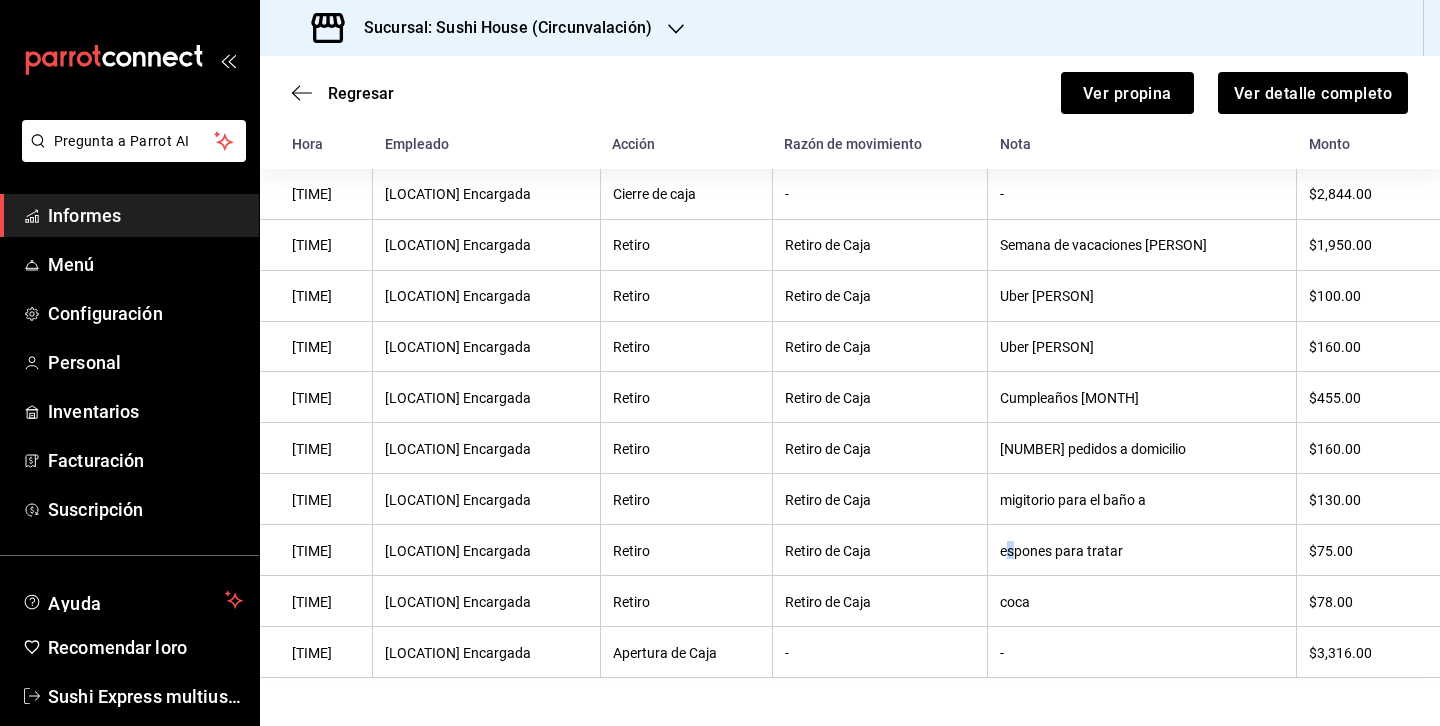 drag, startPoint x: 1027, startPoint y: 553, endPoint x: 1043, endPoint y: 553, distance: 16 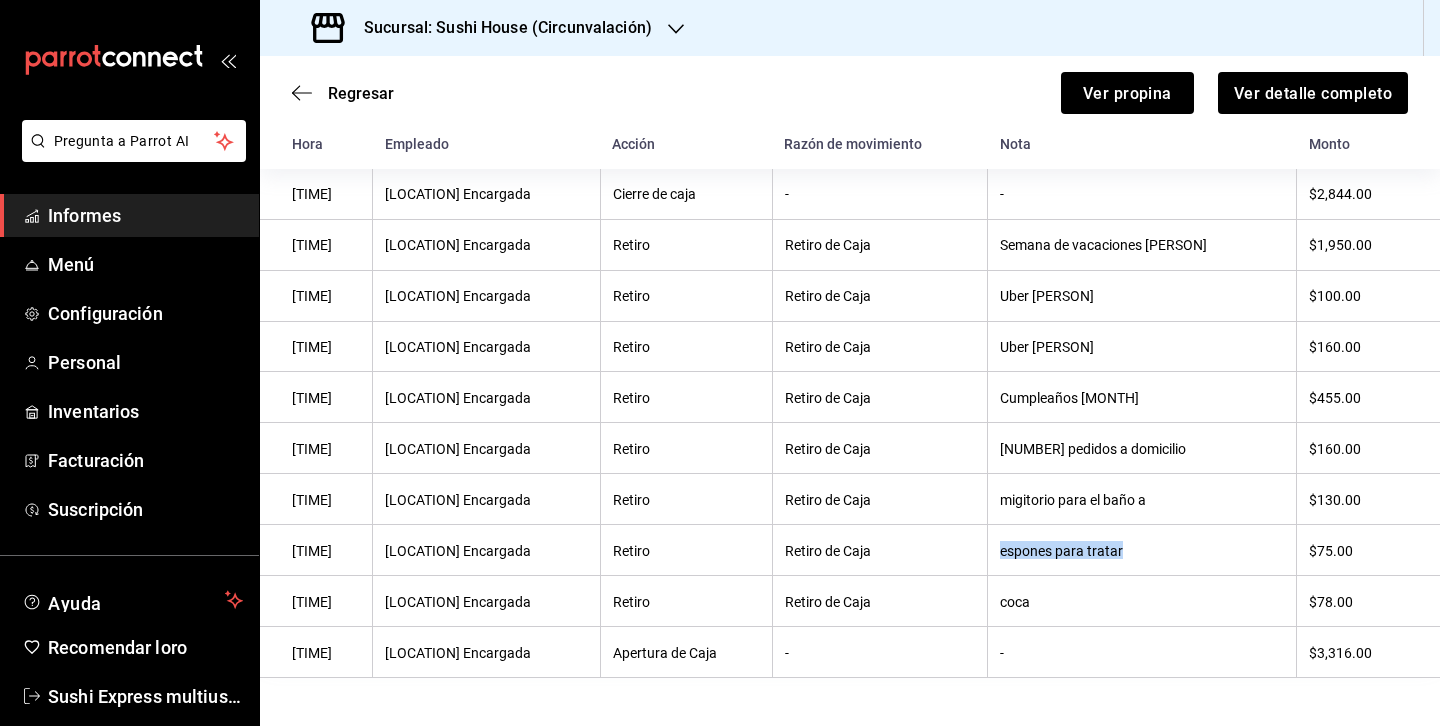 drag, startPoint x: 1020, startPoint y: 551, endPoint x: 1160, endPoint y: 549, distance: 140.01428 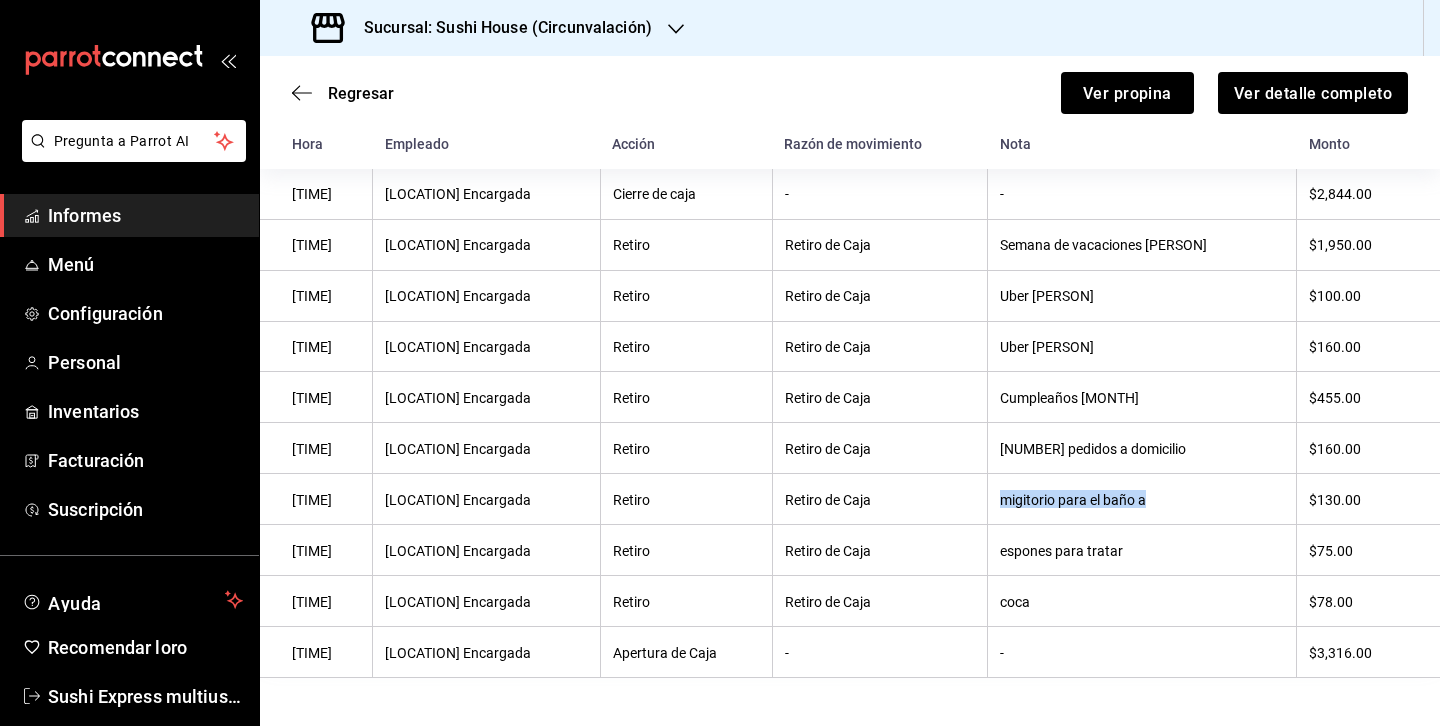 drag, startPoint x: 1018, startPoint y: 500, endPoint x: 1198, endPoint y: 503, distance: 180.025 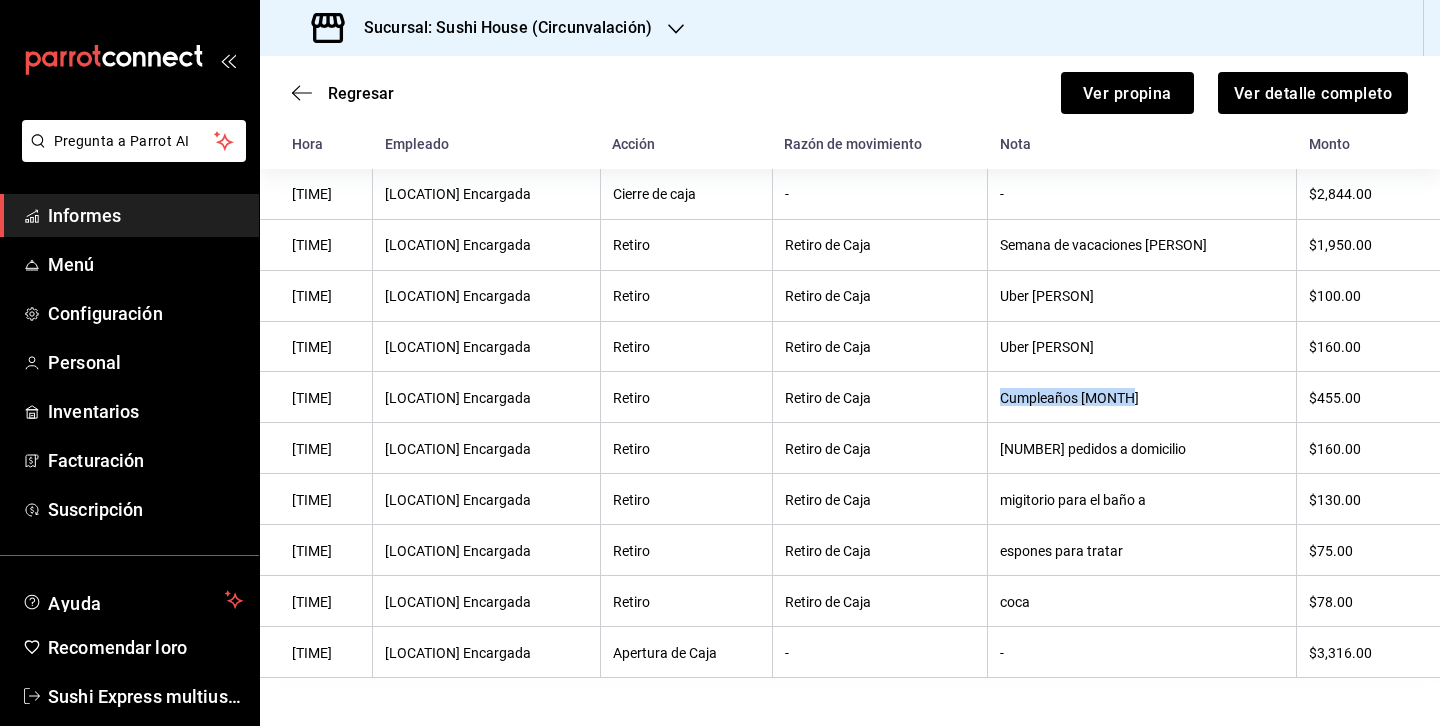drag, startPoint x: 1019, startPoint y: 400, endPoint x: 1223, endPoint y: 400, distance: 204 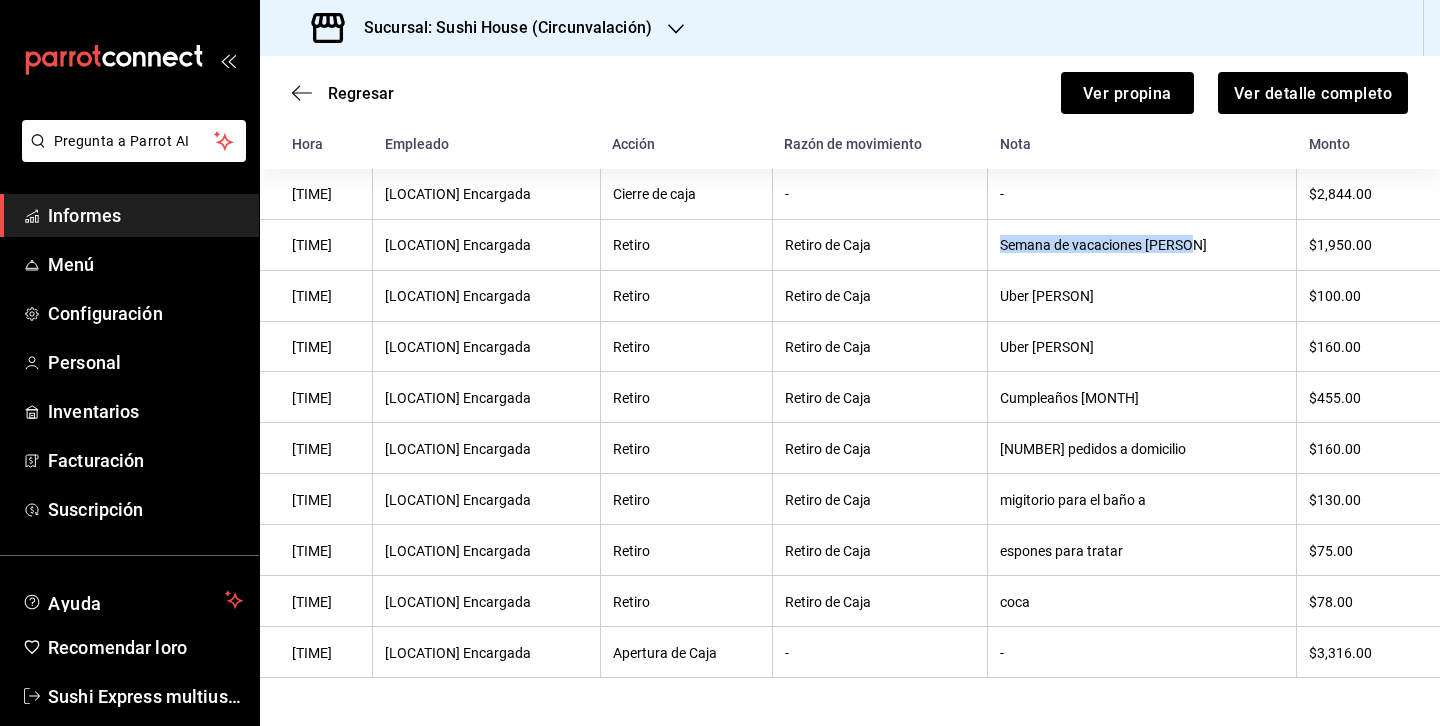 drag, startPoint x: 1022, startPoint y: 246, endPoint x: 1234, endPoint y: 256, distance: 212.23572 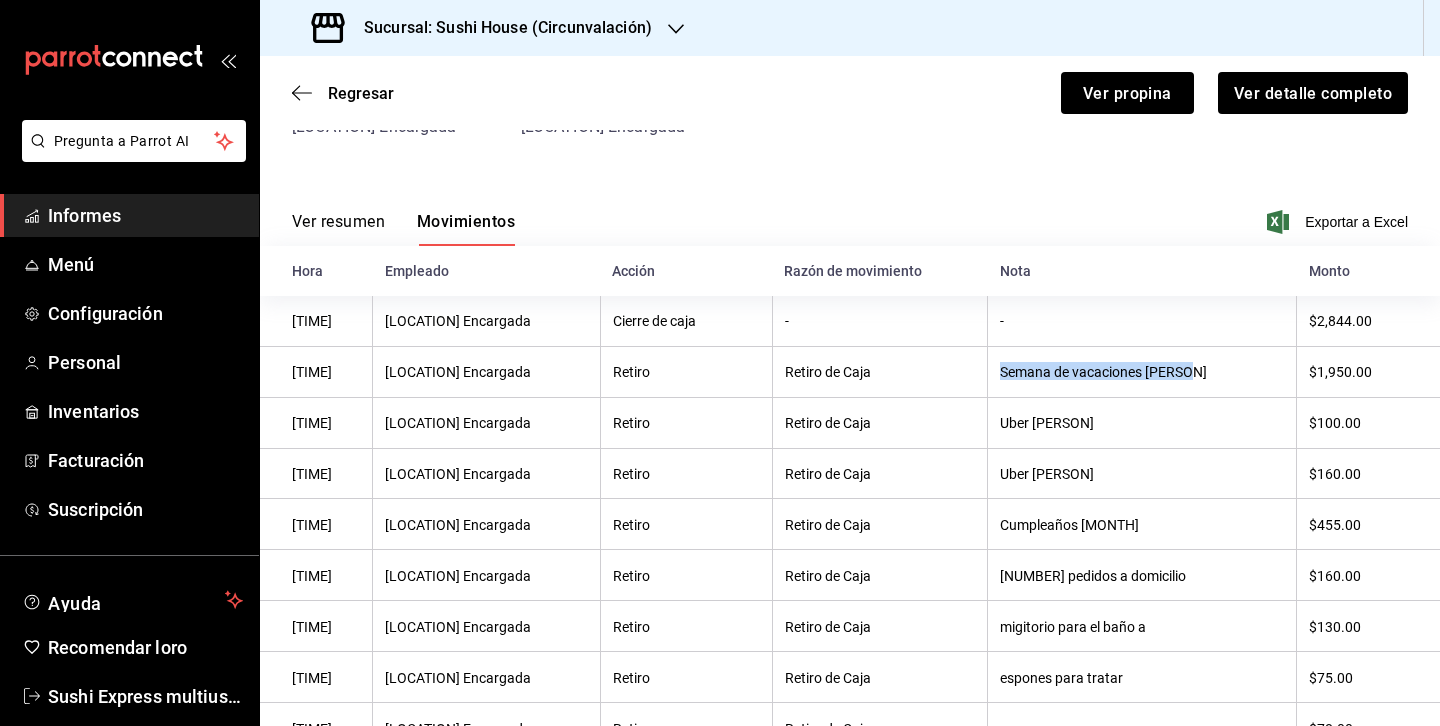 scroll, scrollTop: 154, scrollLeft: 0, axis: vertical 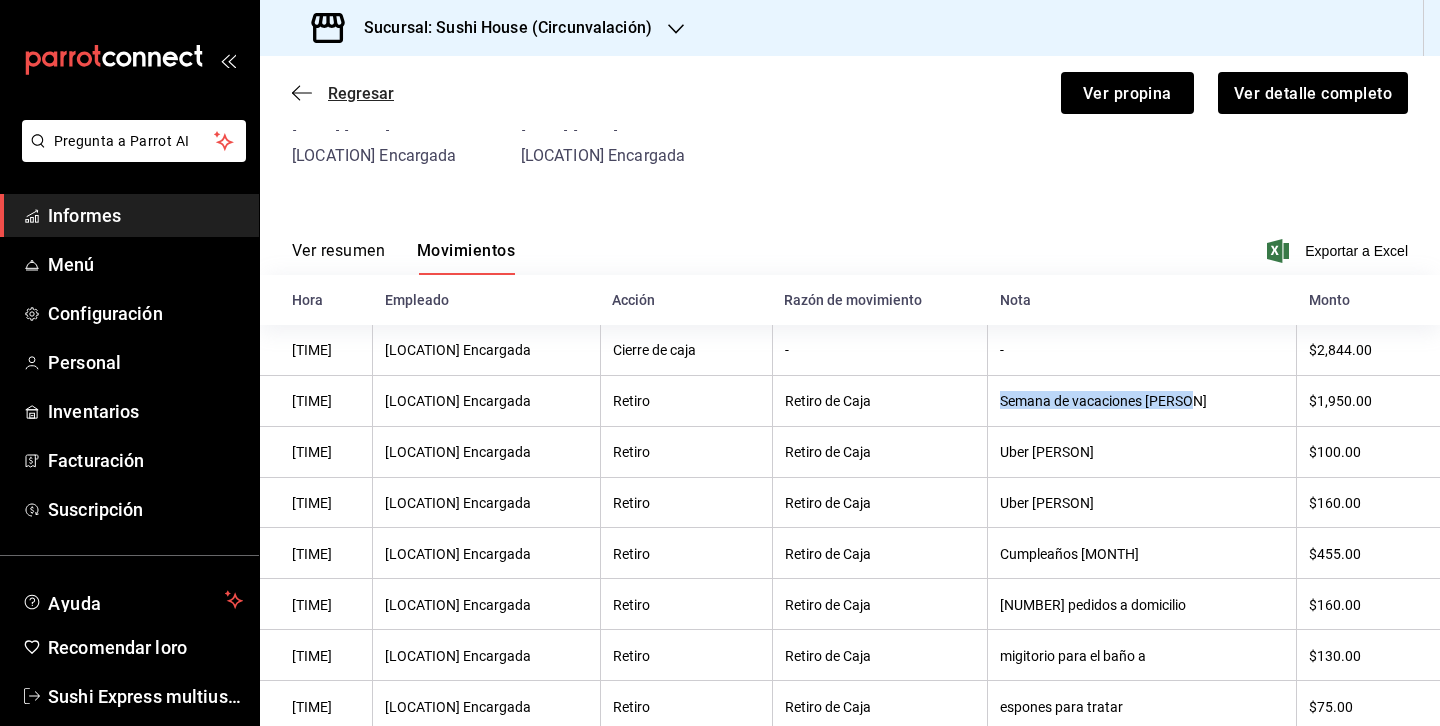 click 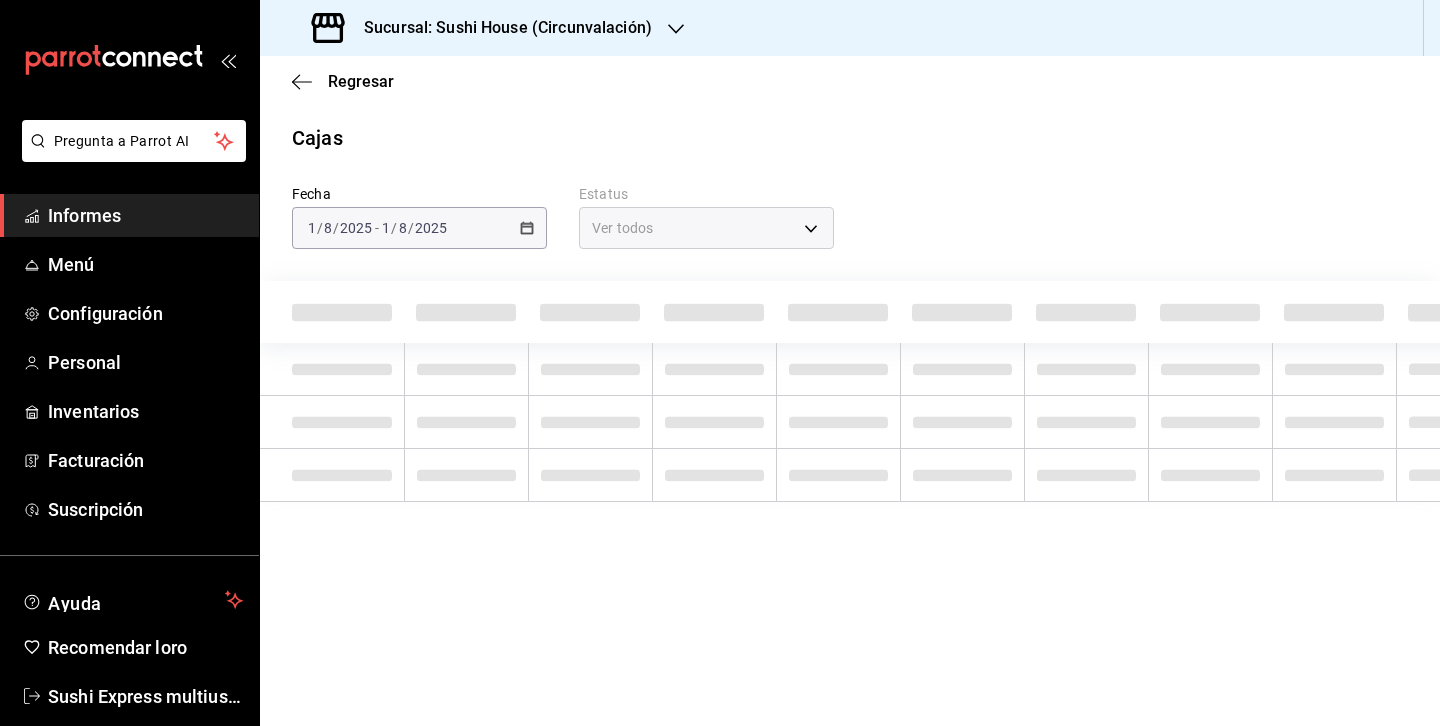 scroll, scrollTop: 0, scrollLeft: 0, axis: both 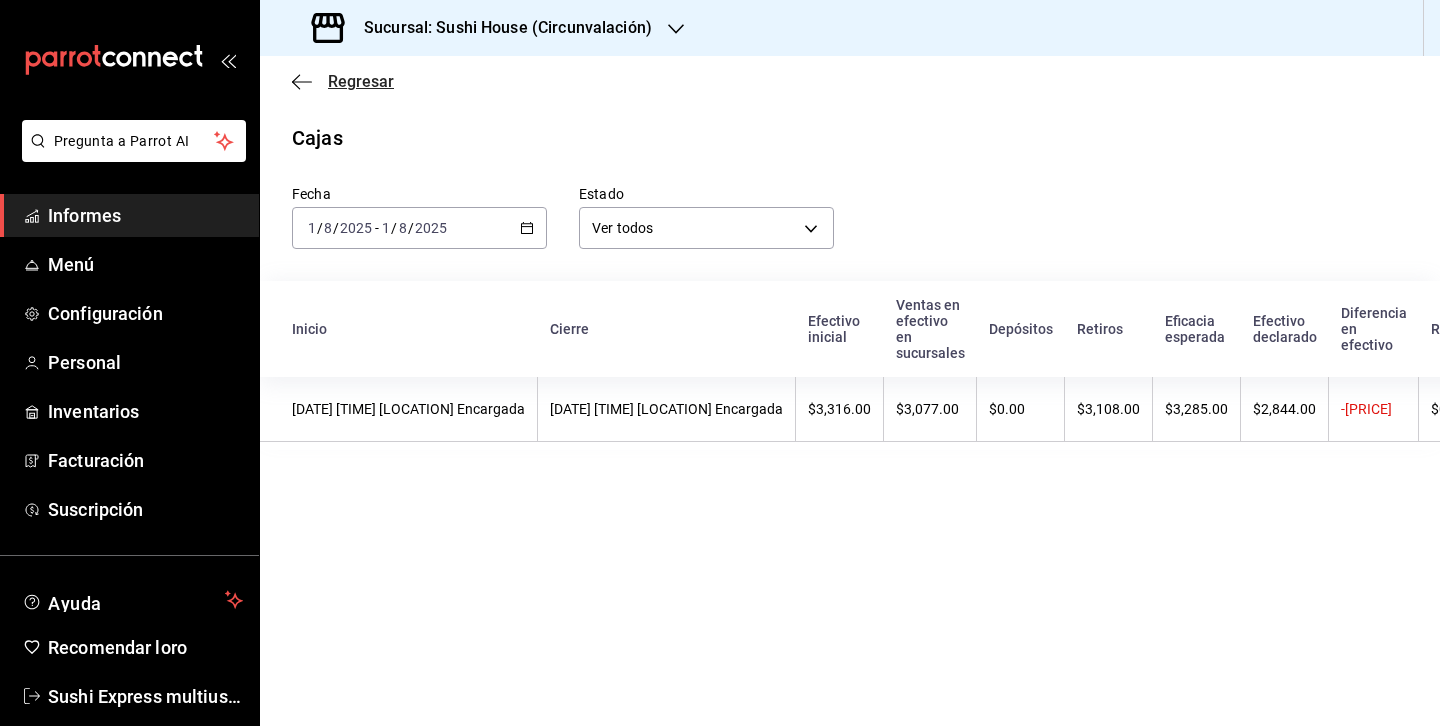 click 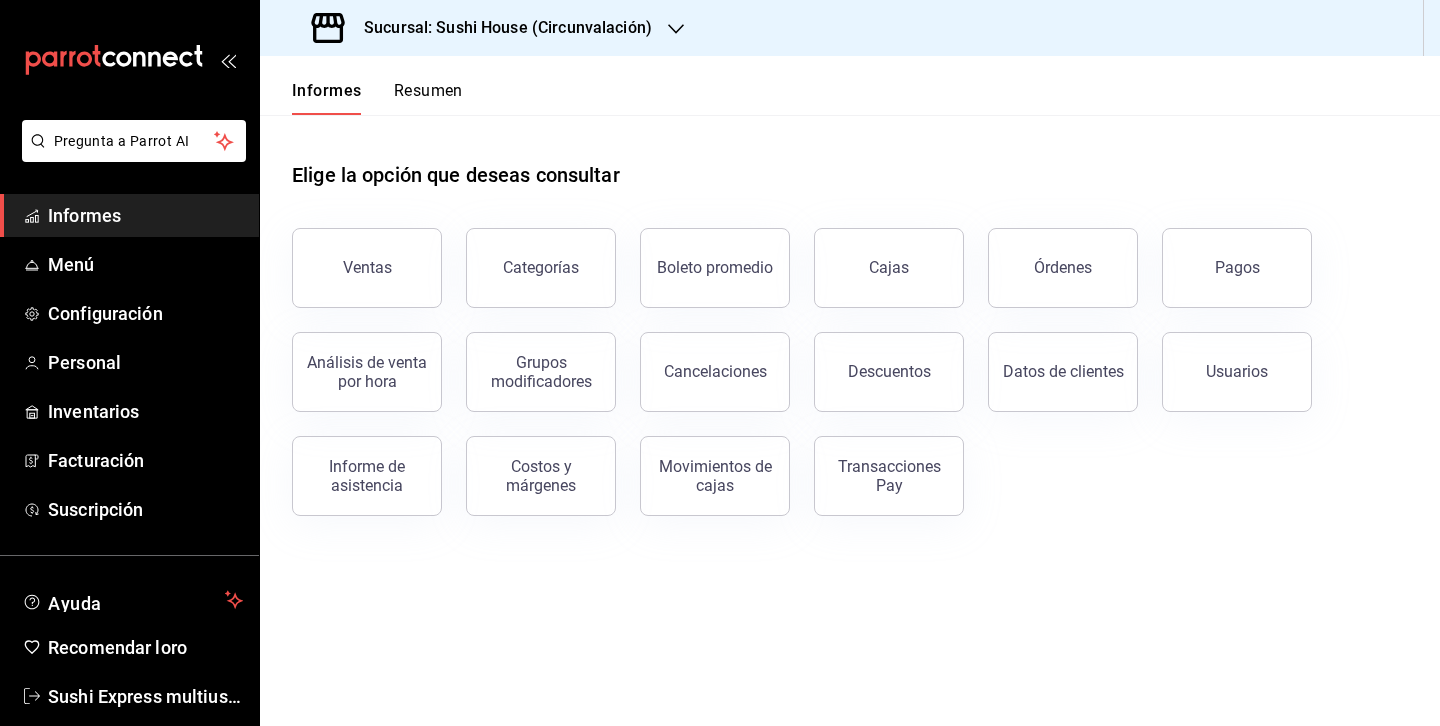 click on "Transacciones Pay" at bounding box center [889, 476] 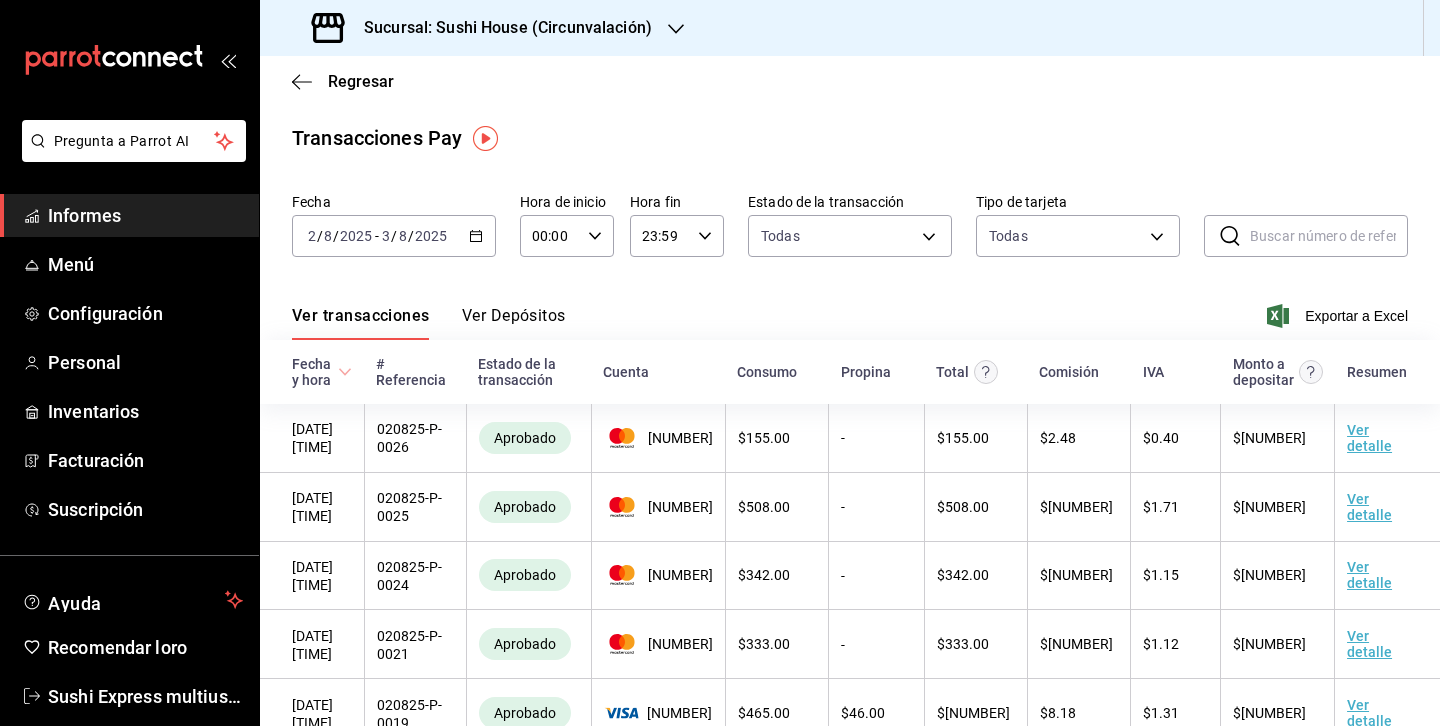 click on "2025-08-02 2 / 8 / 2025 - 2025-08-03 3 / 8 / 2025" at bounding box center [394, 236] 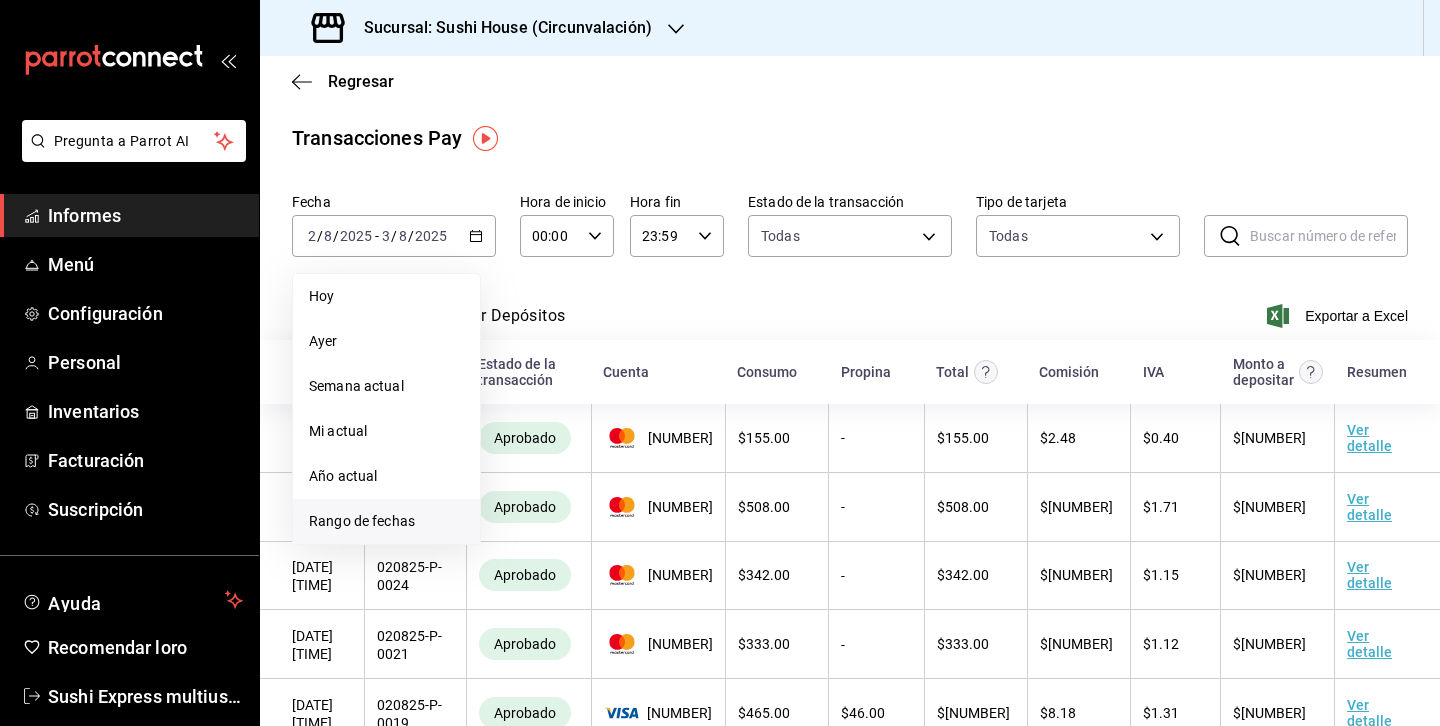 click on "Rango de fechas" at bounding box center [362, 521] 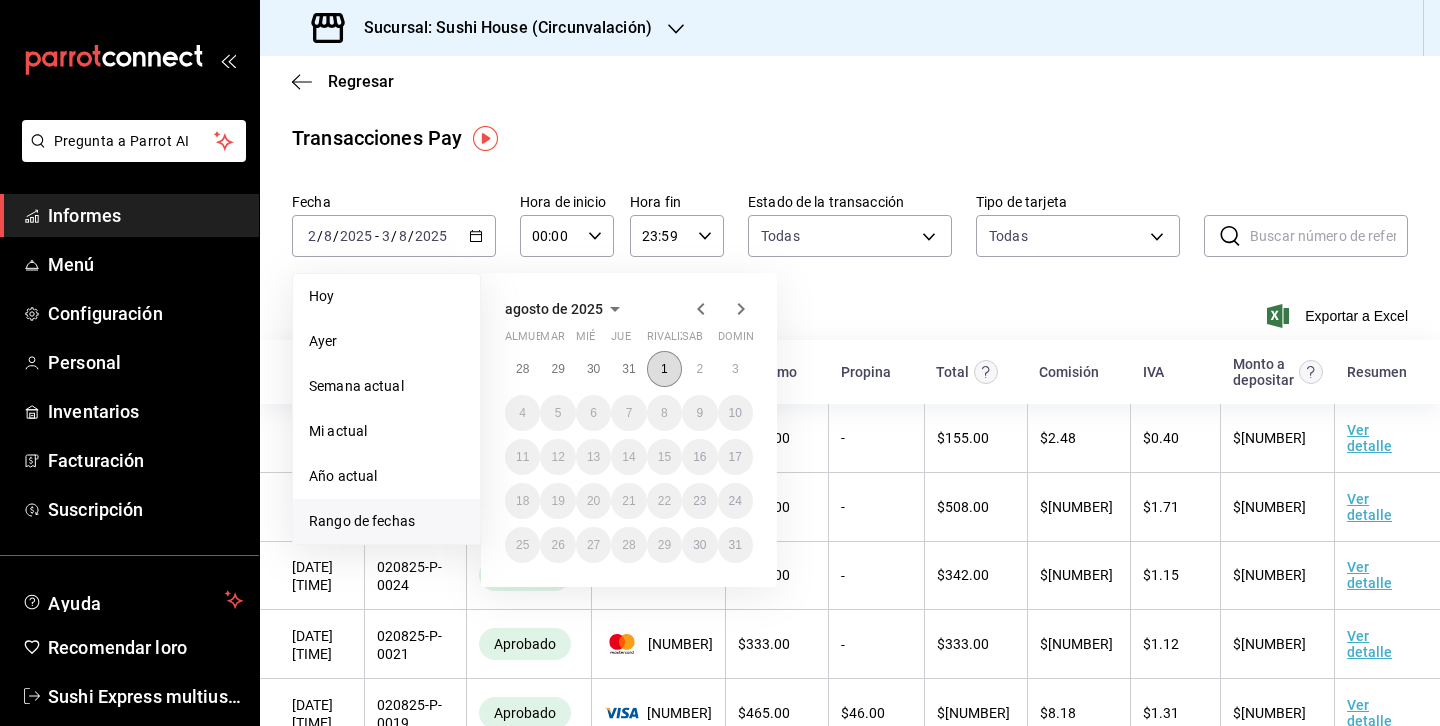 click on "1" at bounding box center (664, 369) 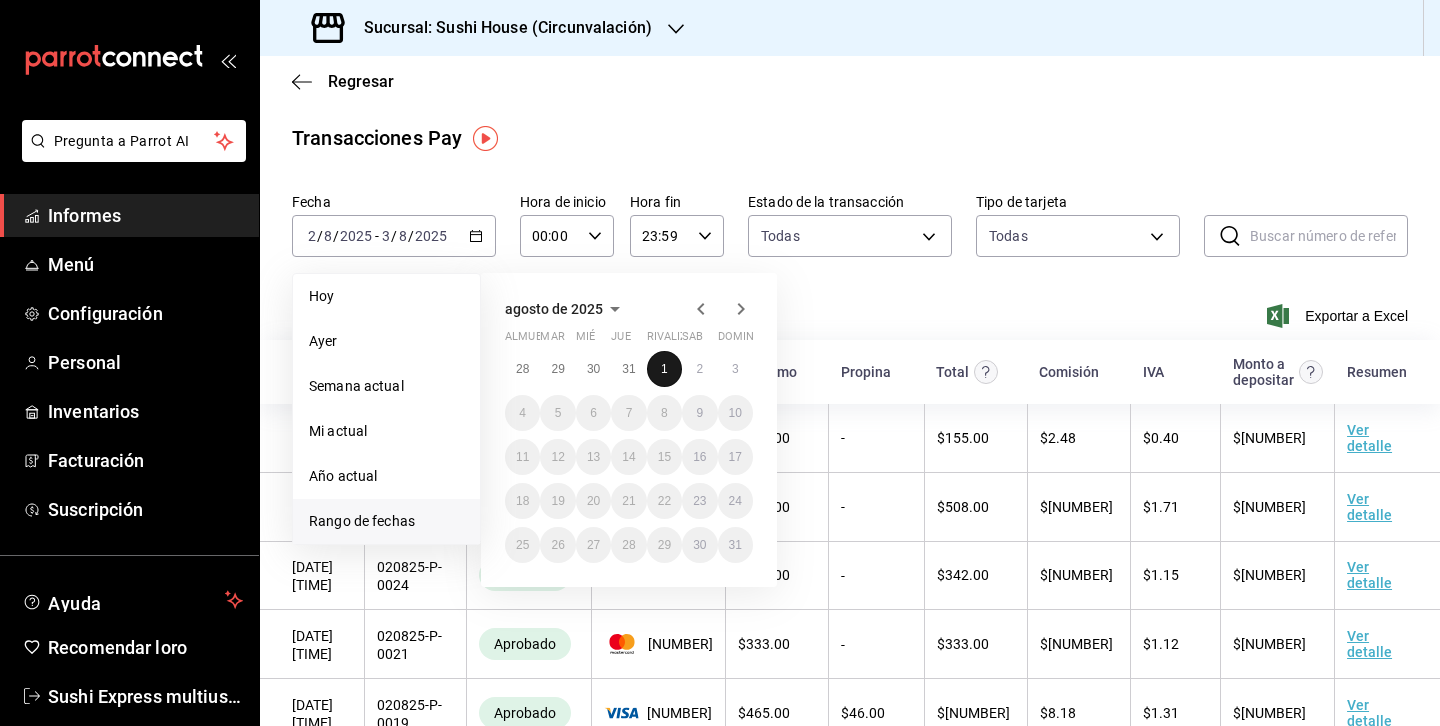 click on "1" at bounding box center [664, 369] 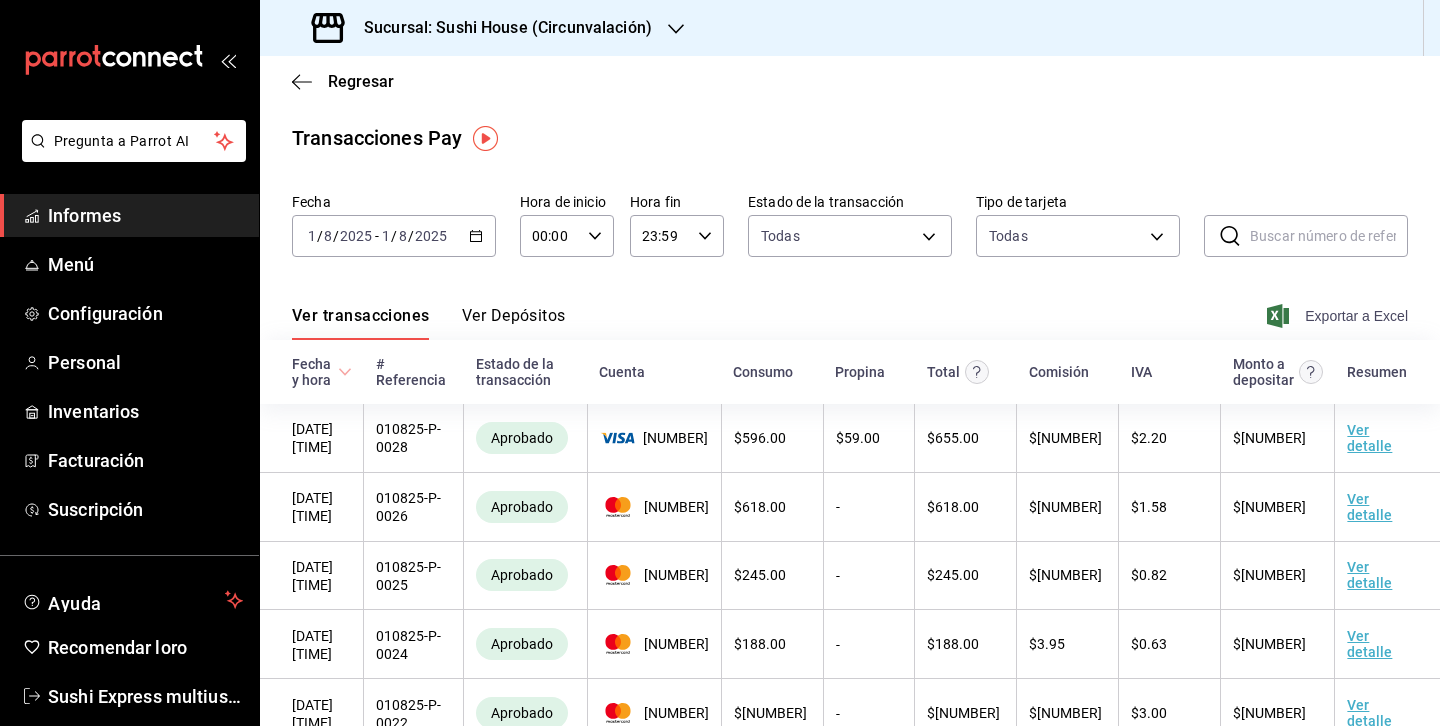 click on "Exportar a Excel" at bounding box center [1356, 316] 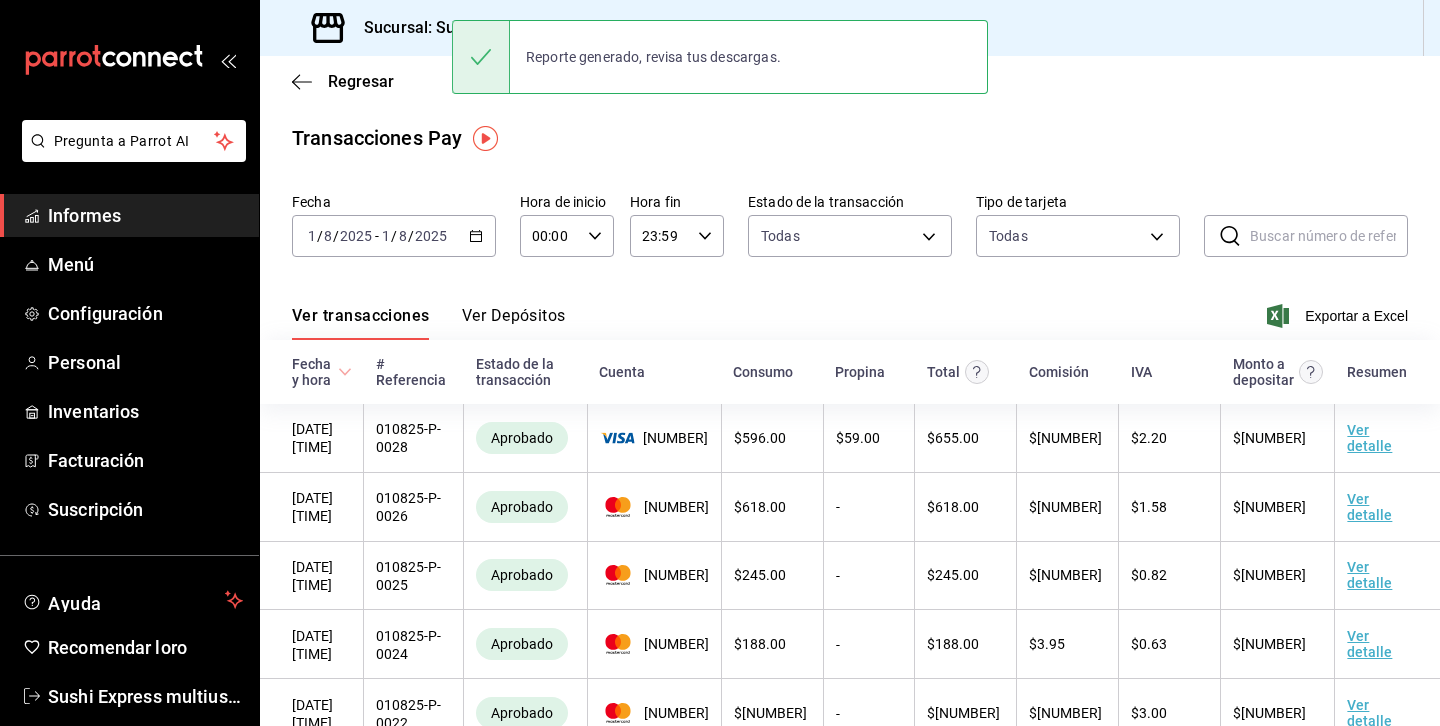 click on "2025-08-01 1 / 8 / 2025 - 2025-08-01 1 / 8 / 2025" at bounding box center [394, 236] 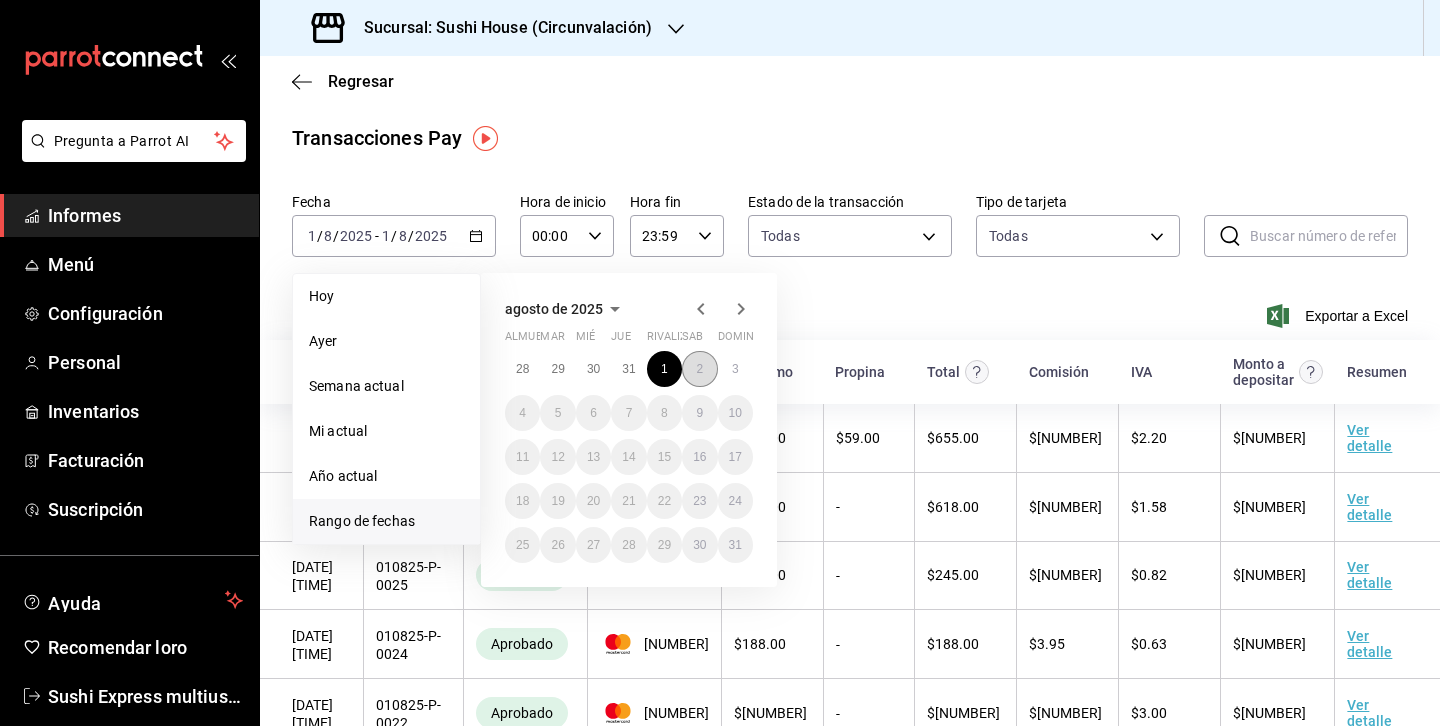 click on "2" at bounding box center [699, 369] 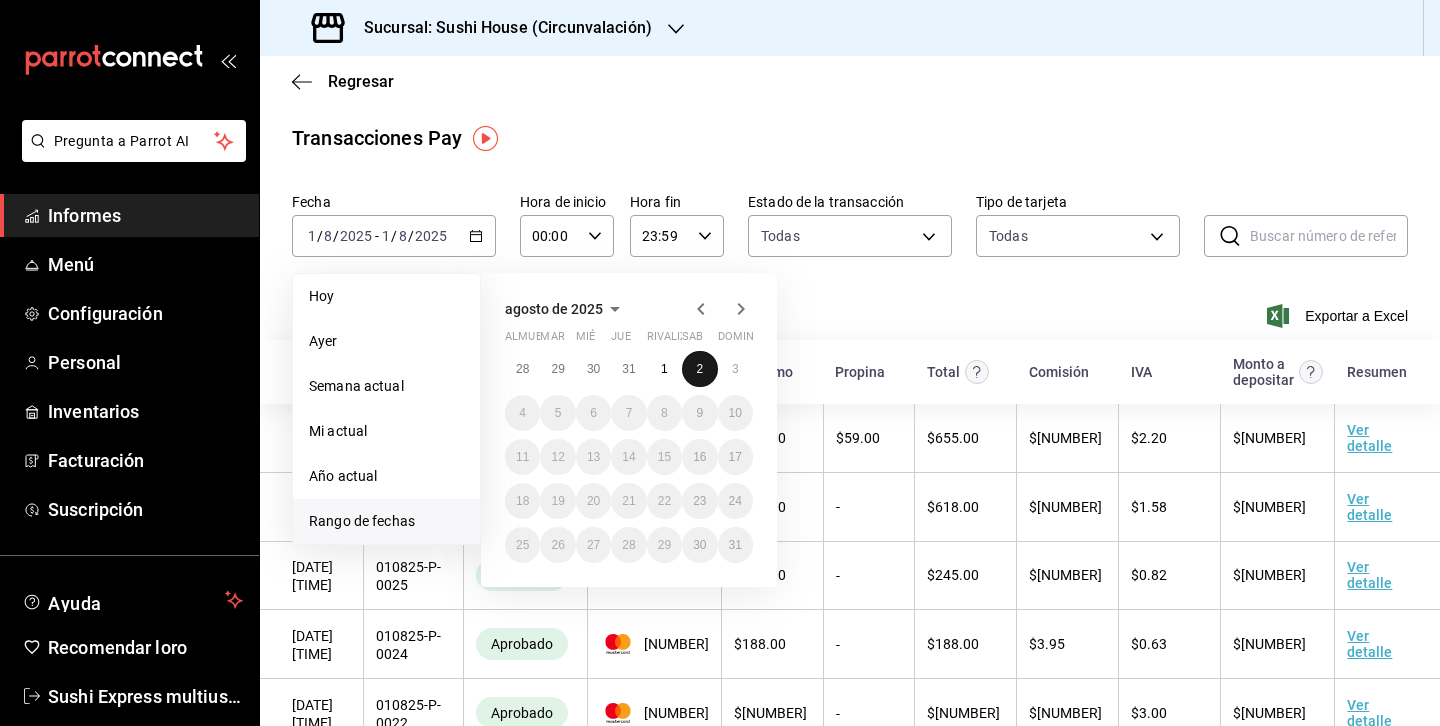 click on "2" at bounding box center (699, 369) 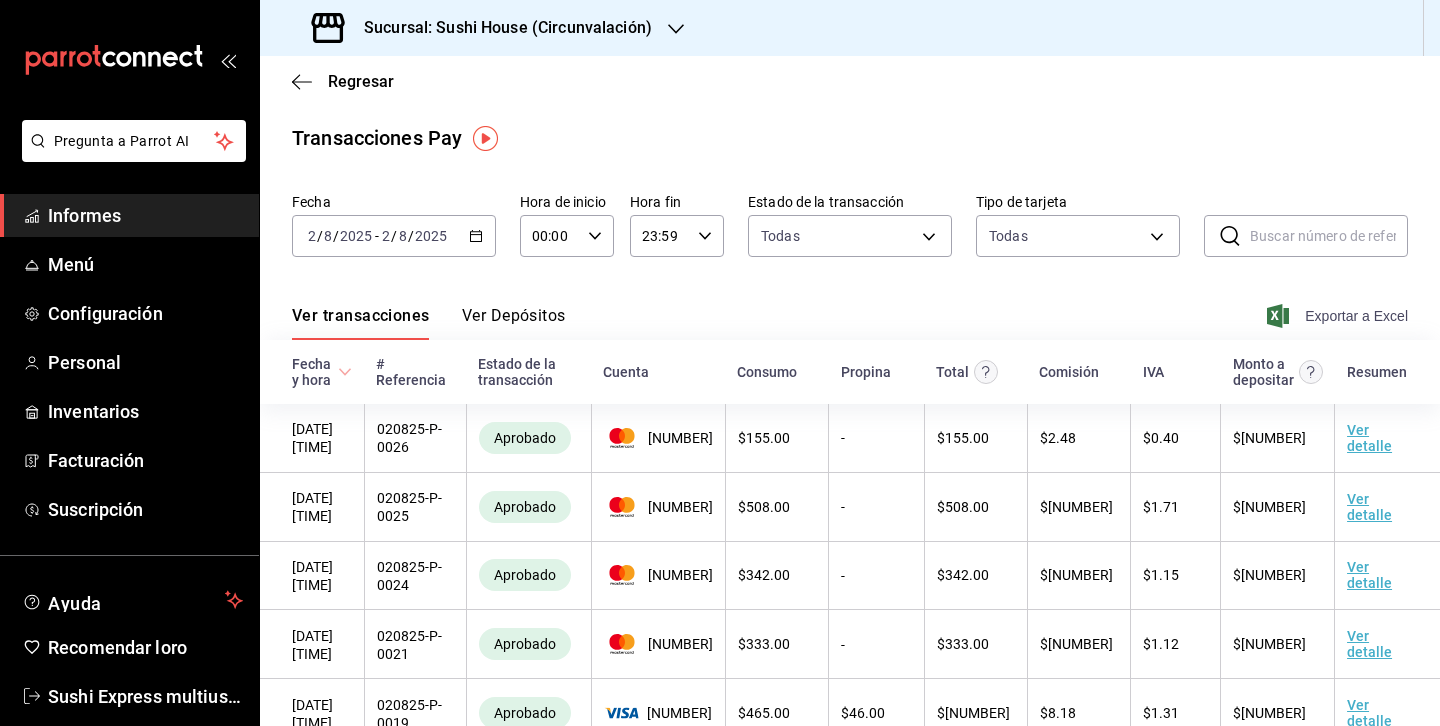 click on "Exportar a Excel" at bounding box center (1356, 316) 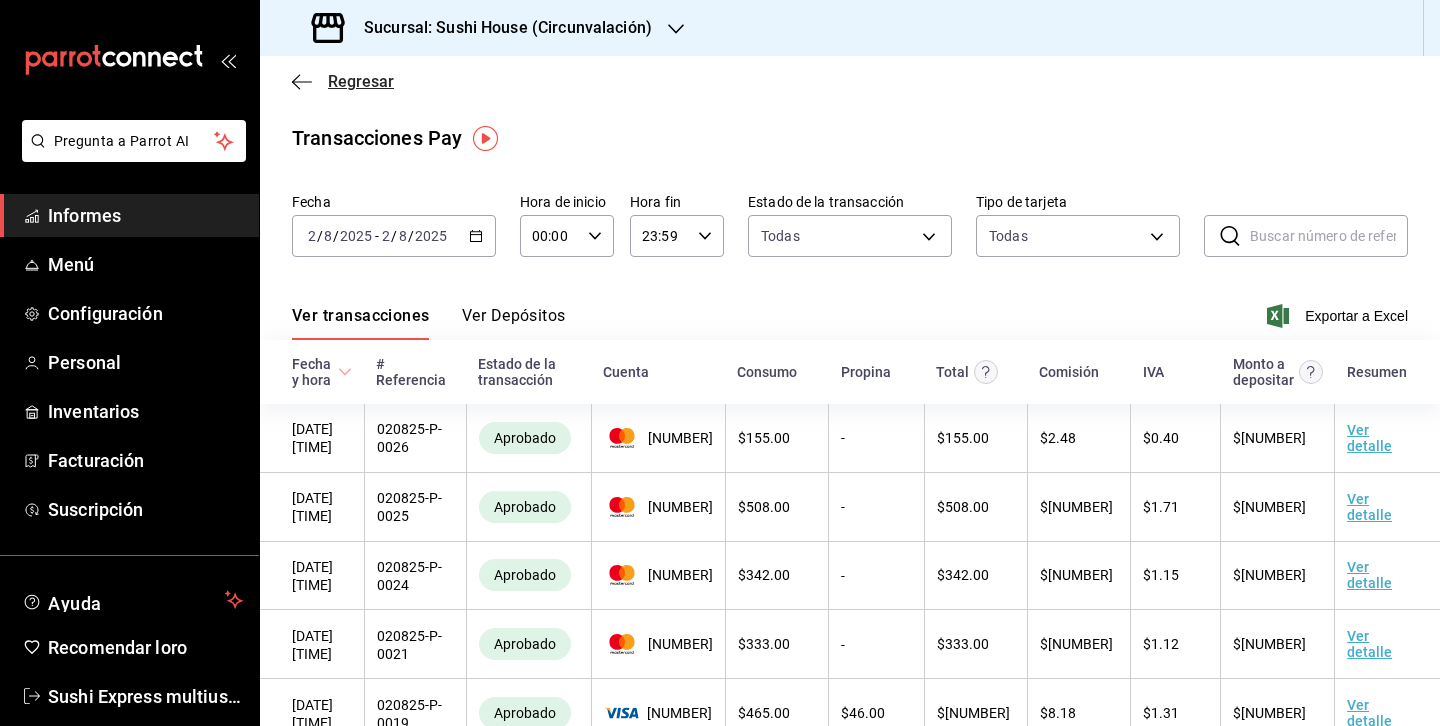 click 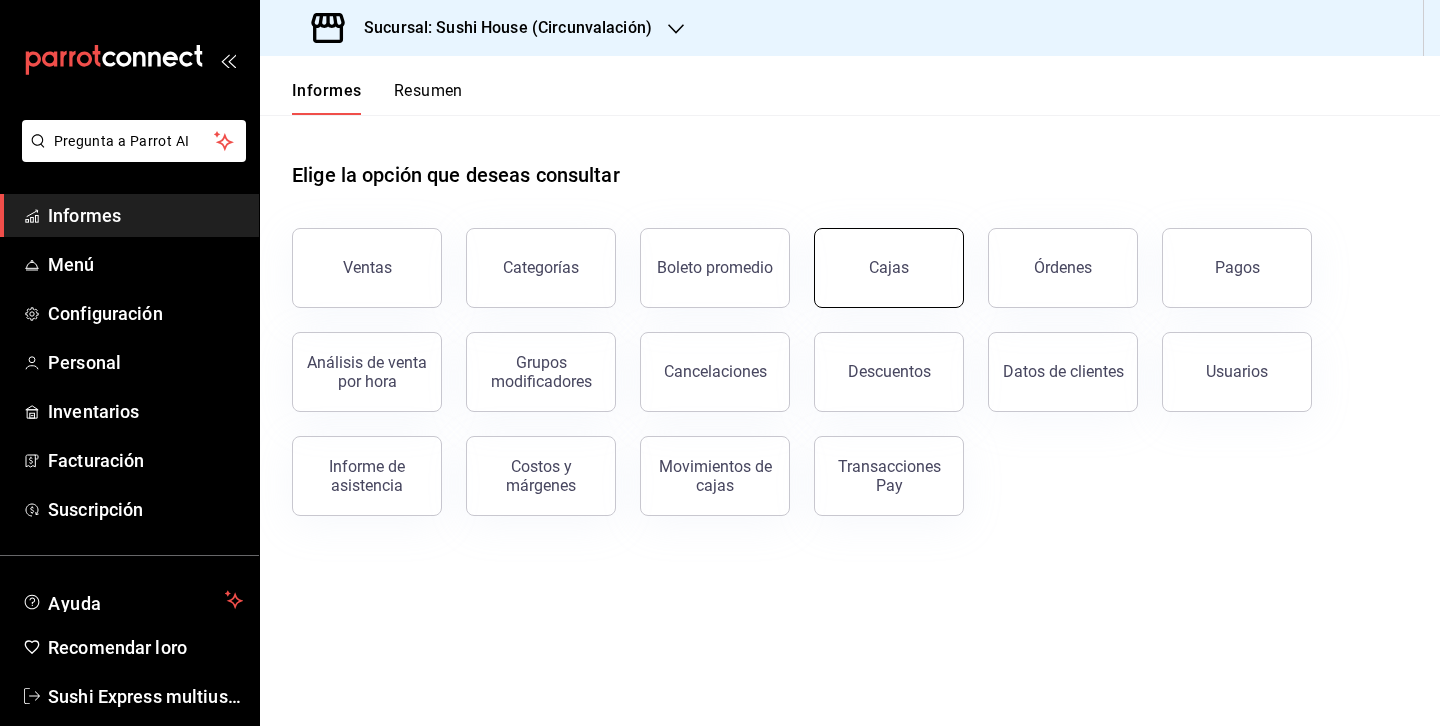 click on "Cajas" at bounding box center (889, 268) 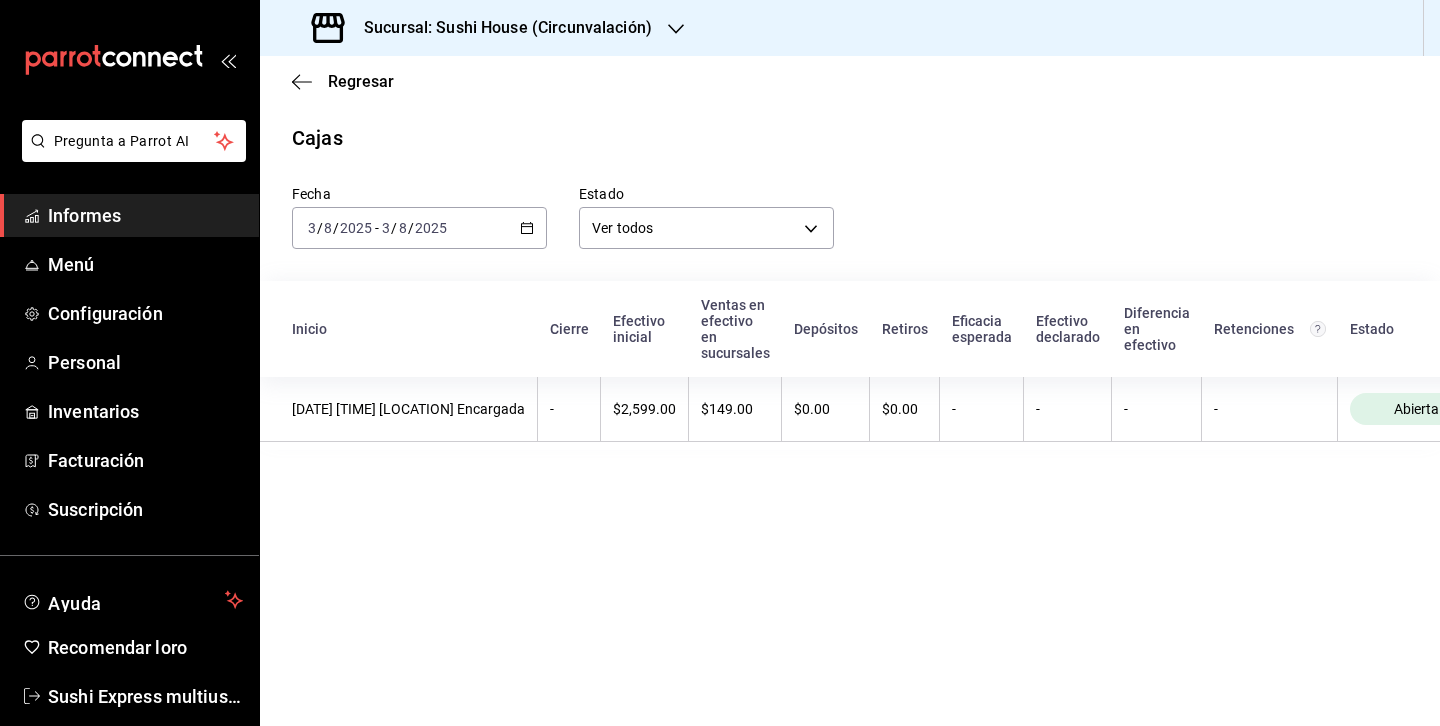 click 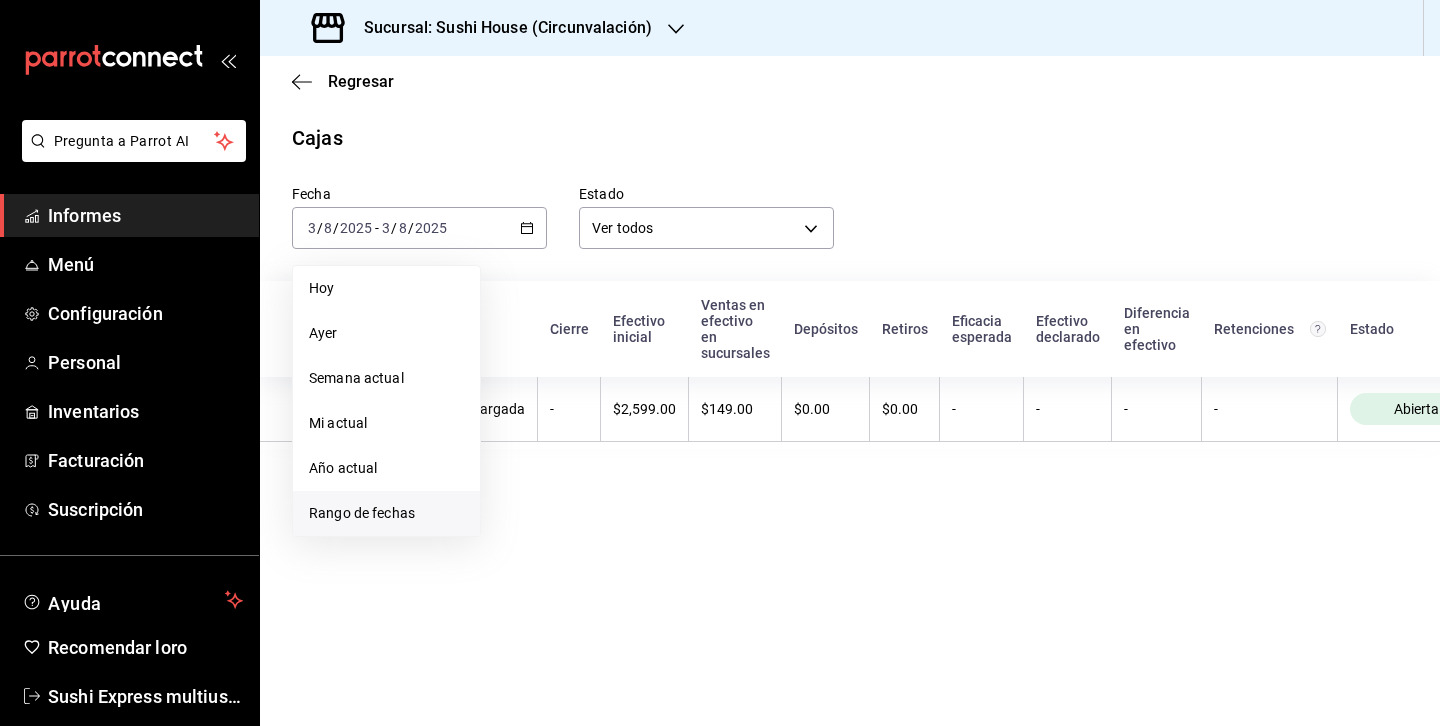 click on "Rango de fechas" at bounding box center [362, 513] 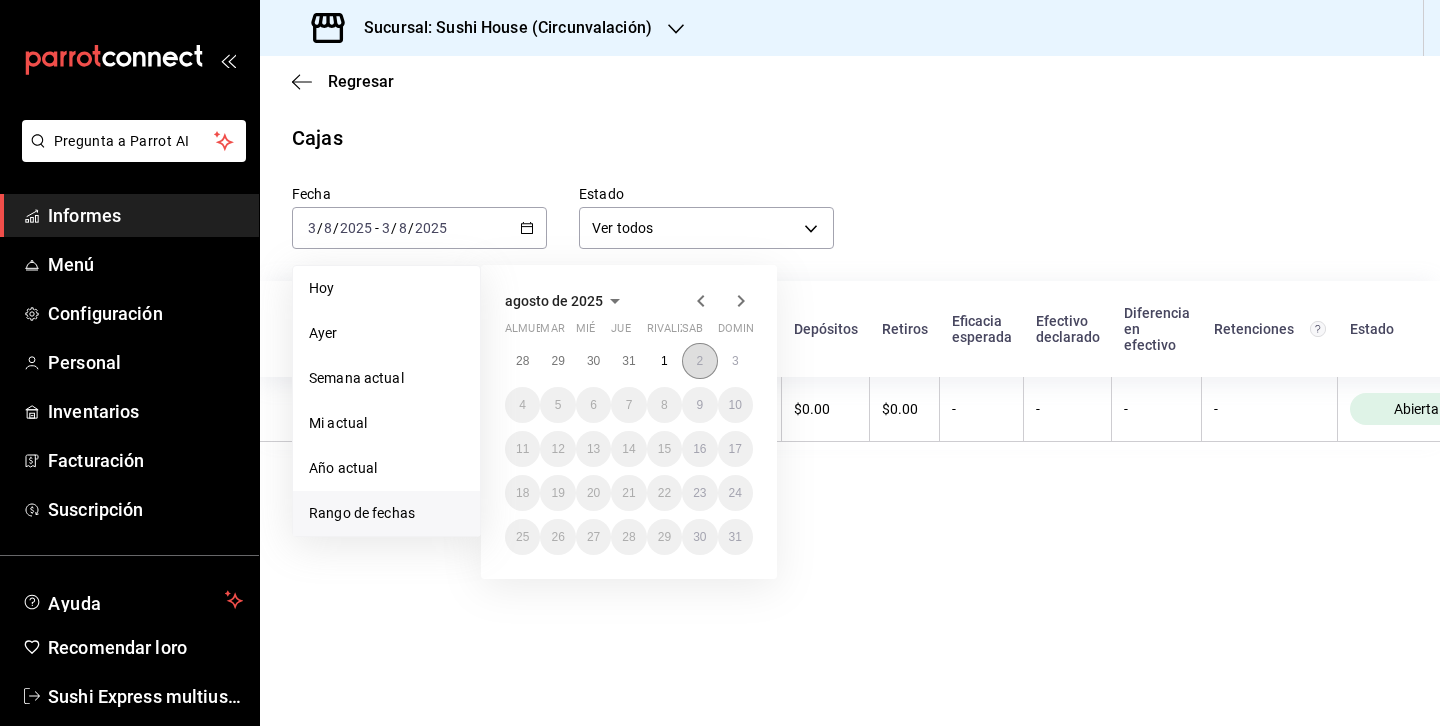 click on "2" at bounding box center [699, 361] 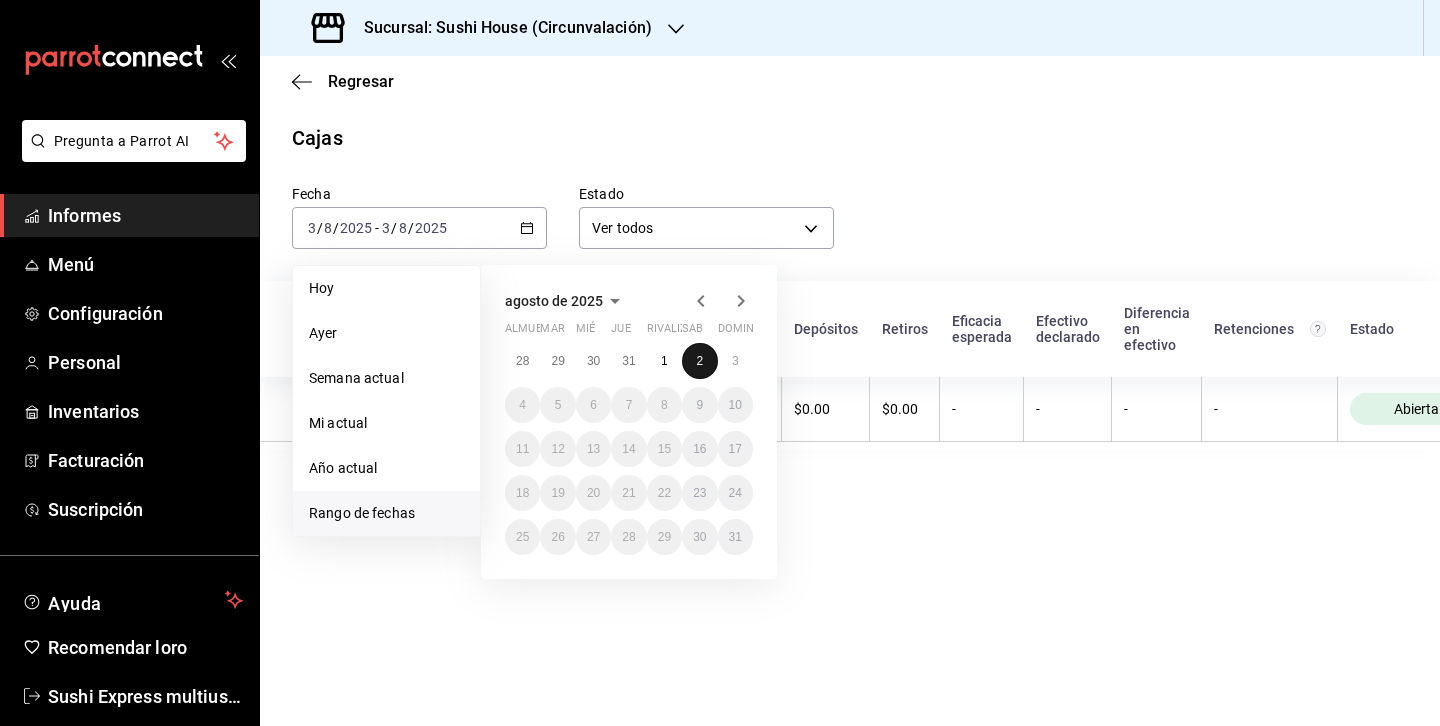 click on "2" at bounding box center (699, 361) 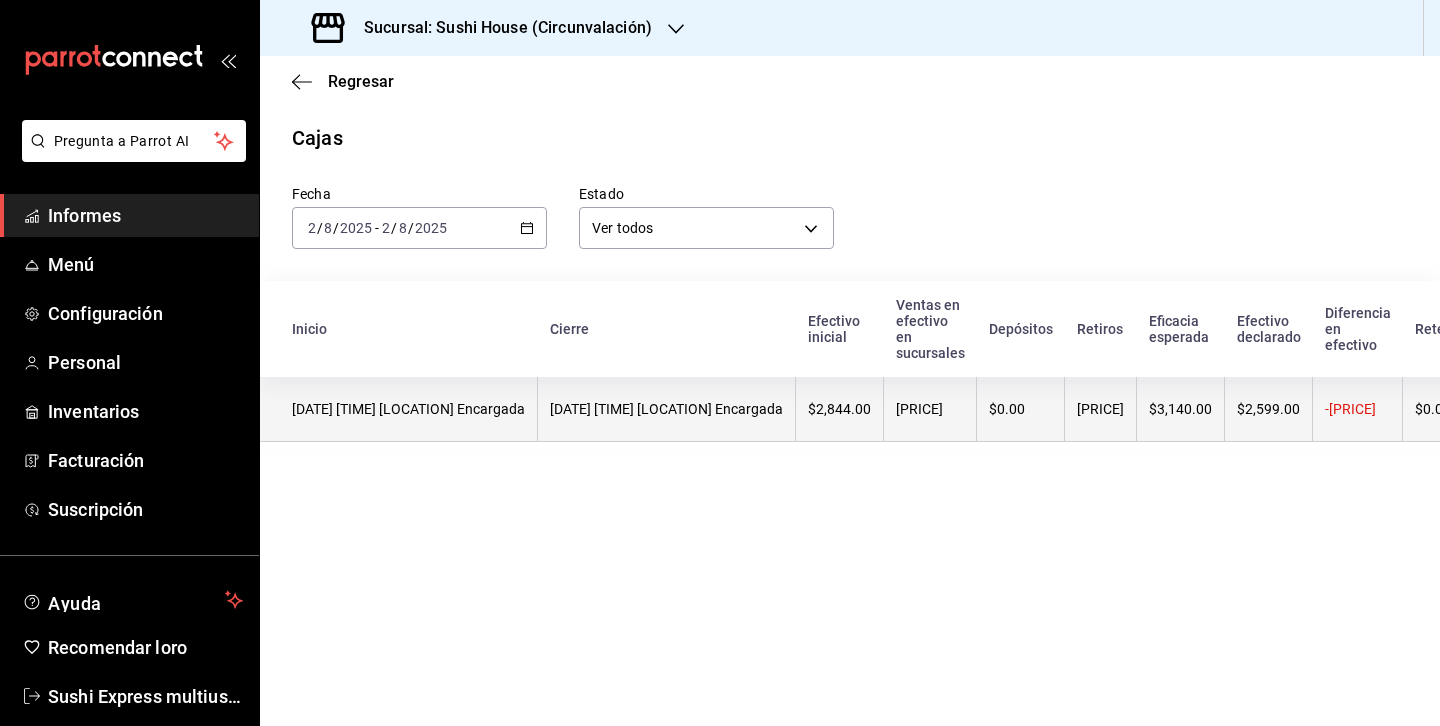 click on "08/02/2025 22:54:50 Circunvalación Encargada" at bounding box center (666, 409) 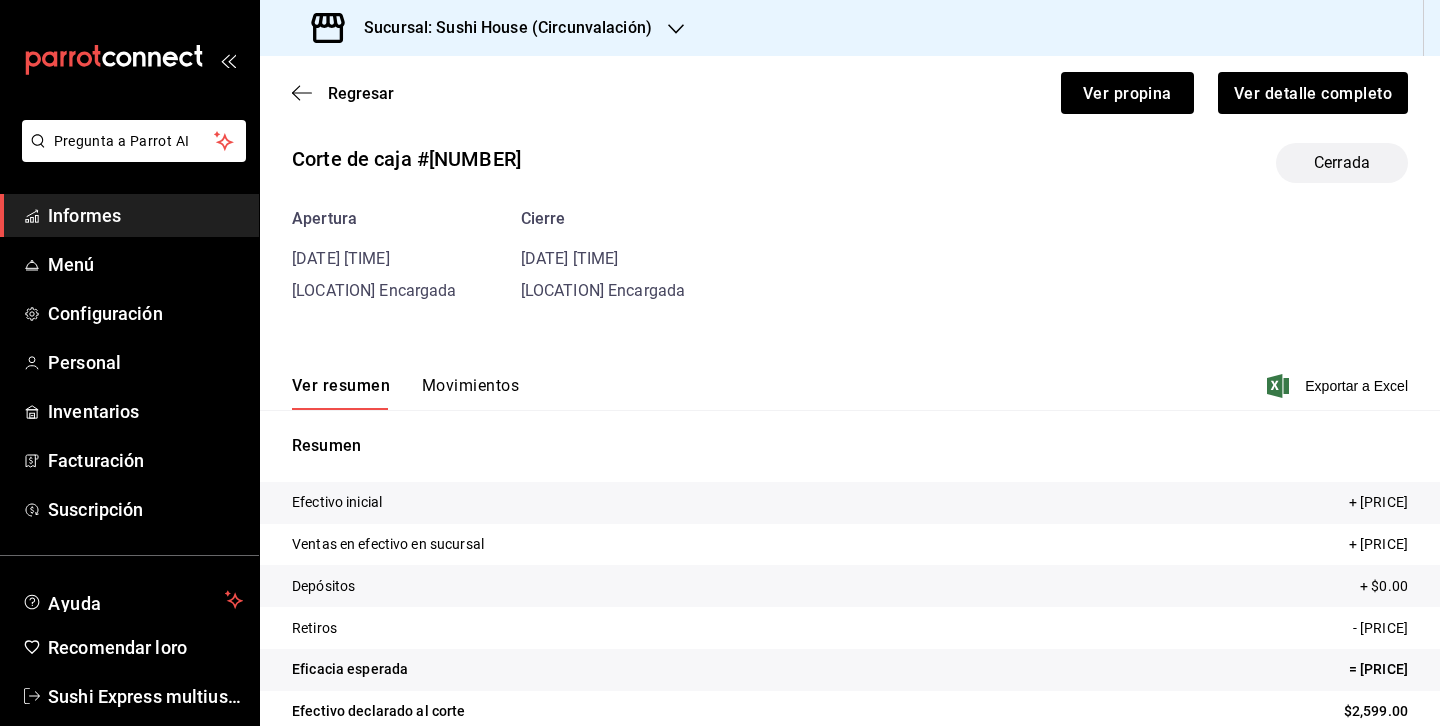 scroll, scrollTop: 24, scrollLeft: 0, axis: vertical 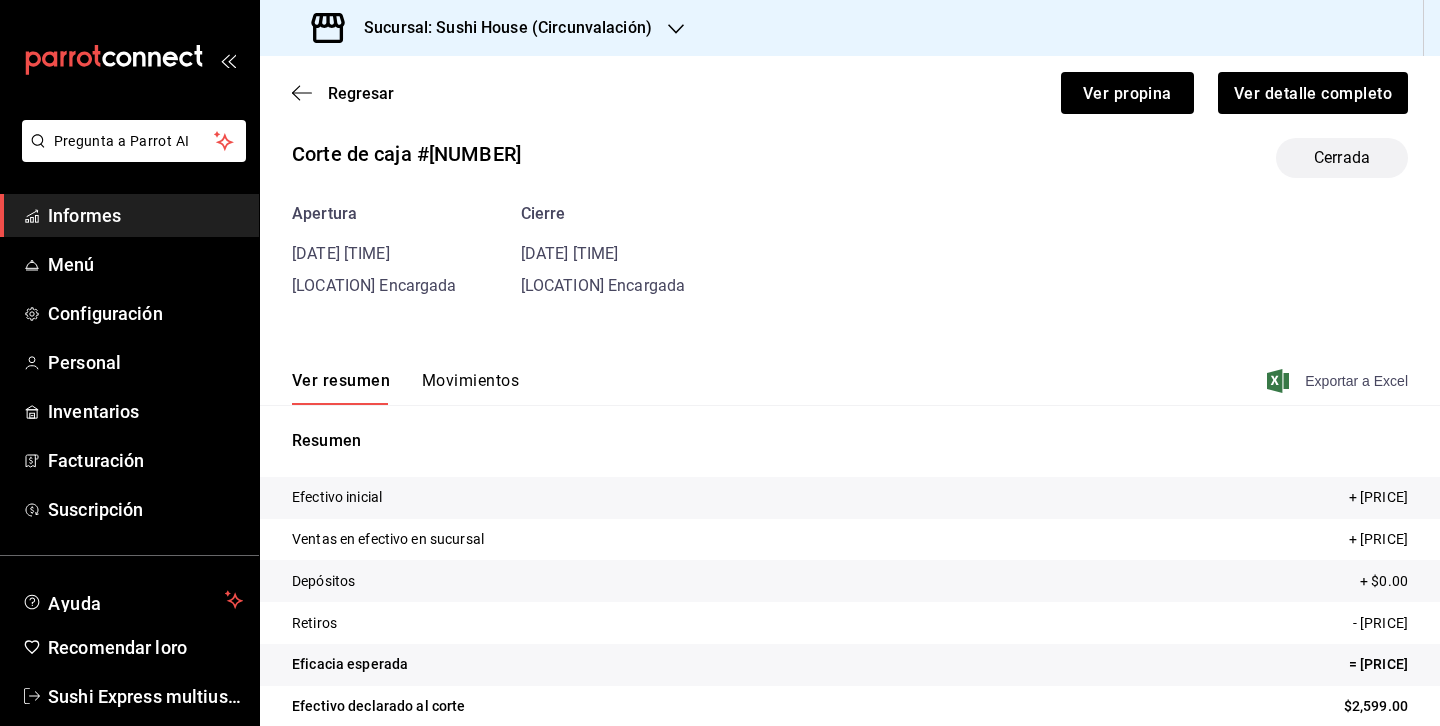 click on "Exportar a Excel" at bounding box center (1356, 381) 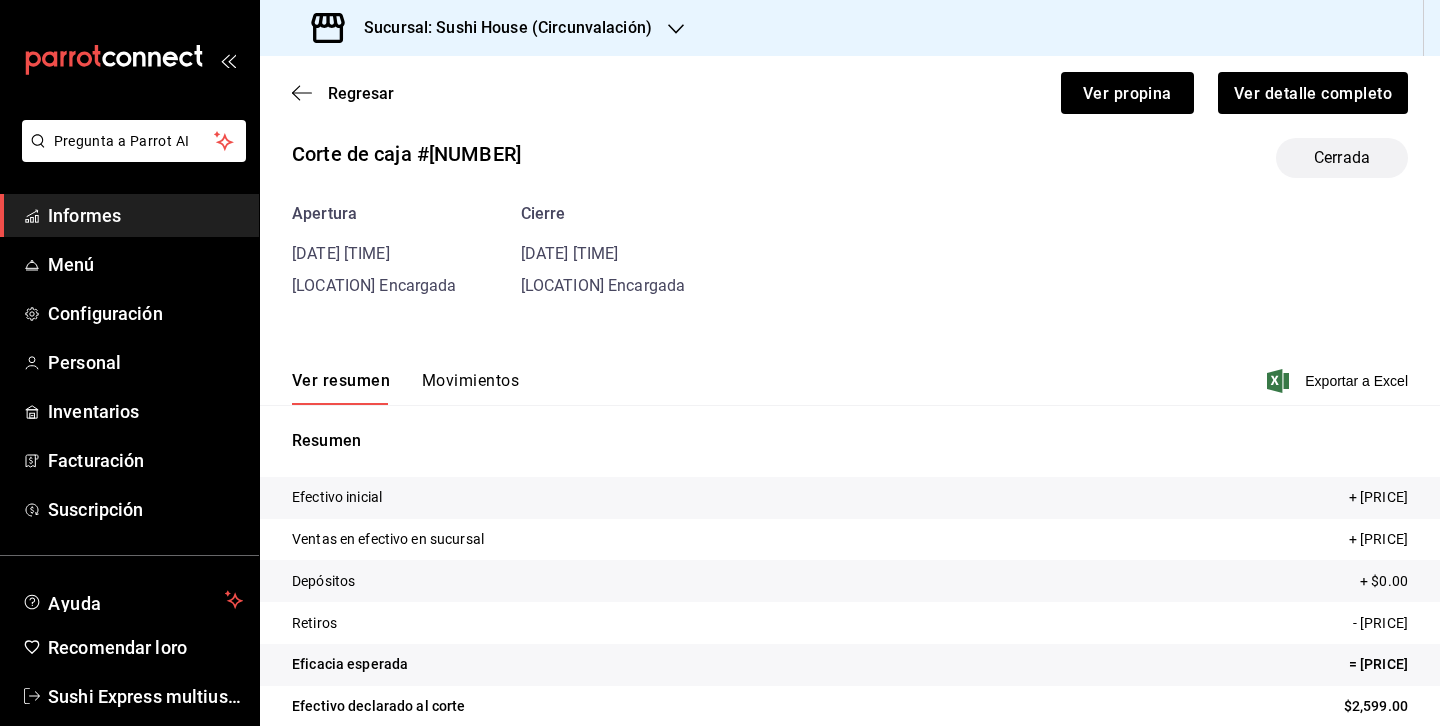click on "Movimientos" at bounding box center (470, 380) 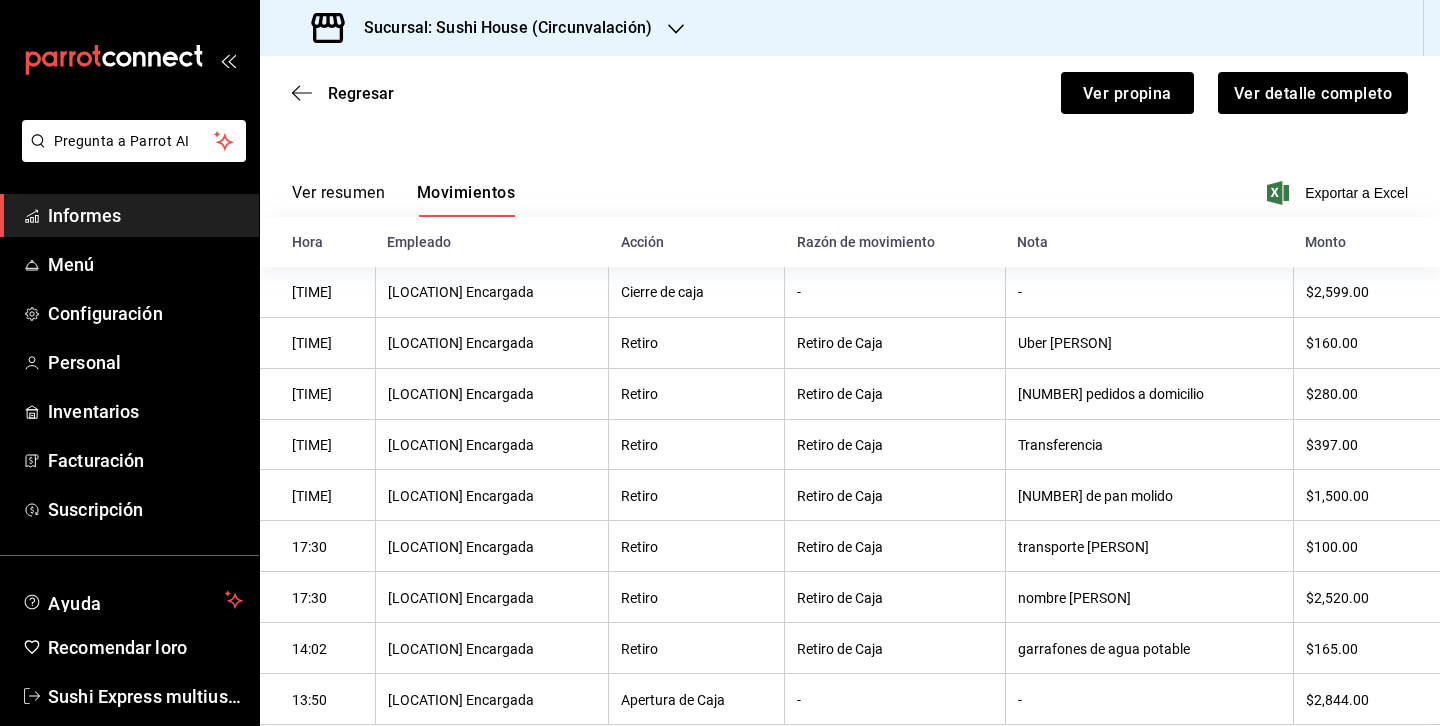 scroll, scrollTop: 259, scrollLeft: 0, axis: vertical 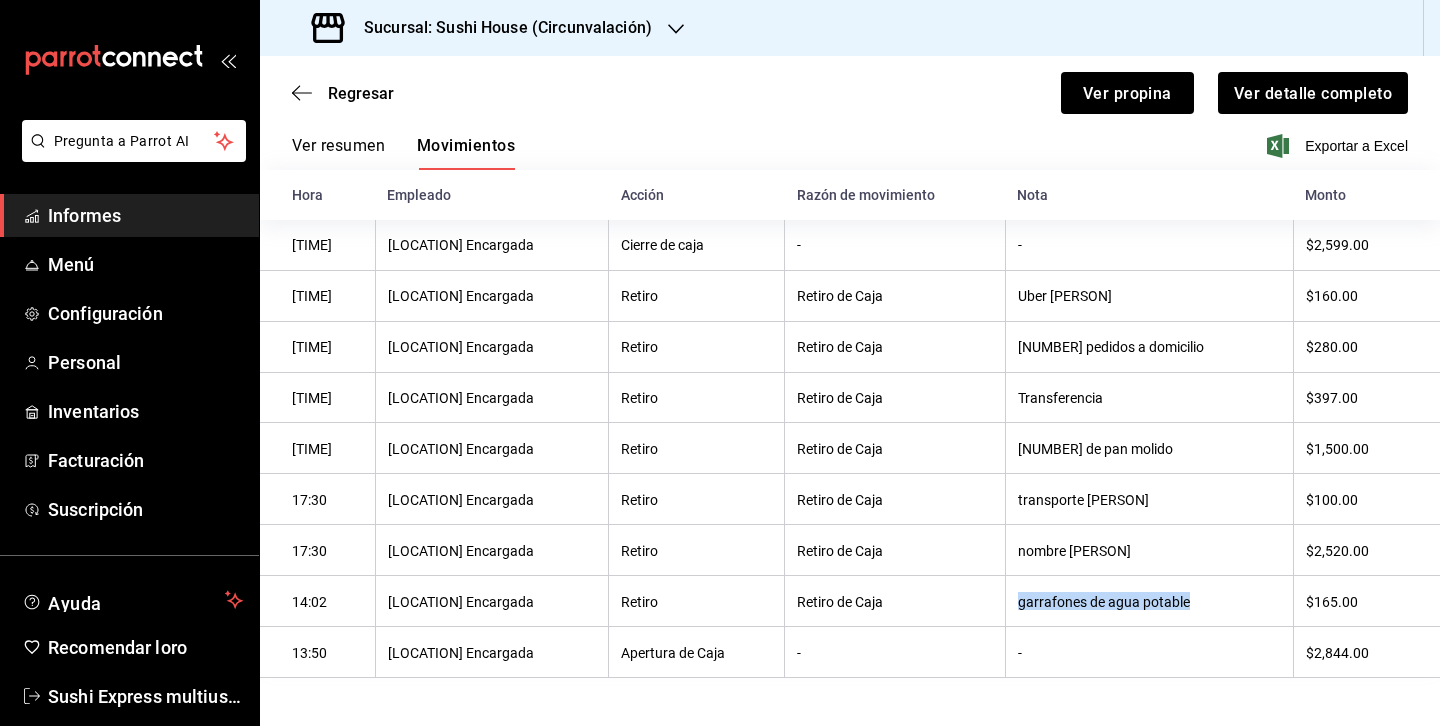 drag, startPoint x: 1036, startPoint y: 604, endPoint x: 1262, endPoint y: 601, distance: 226.01991 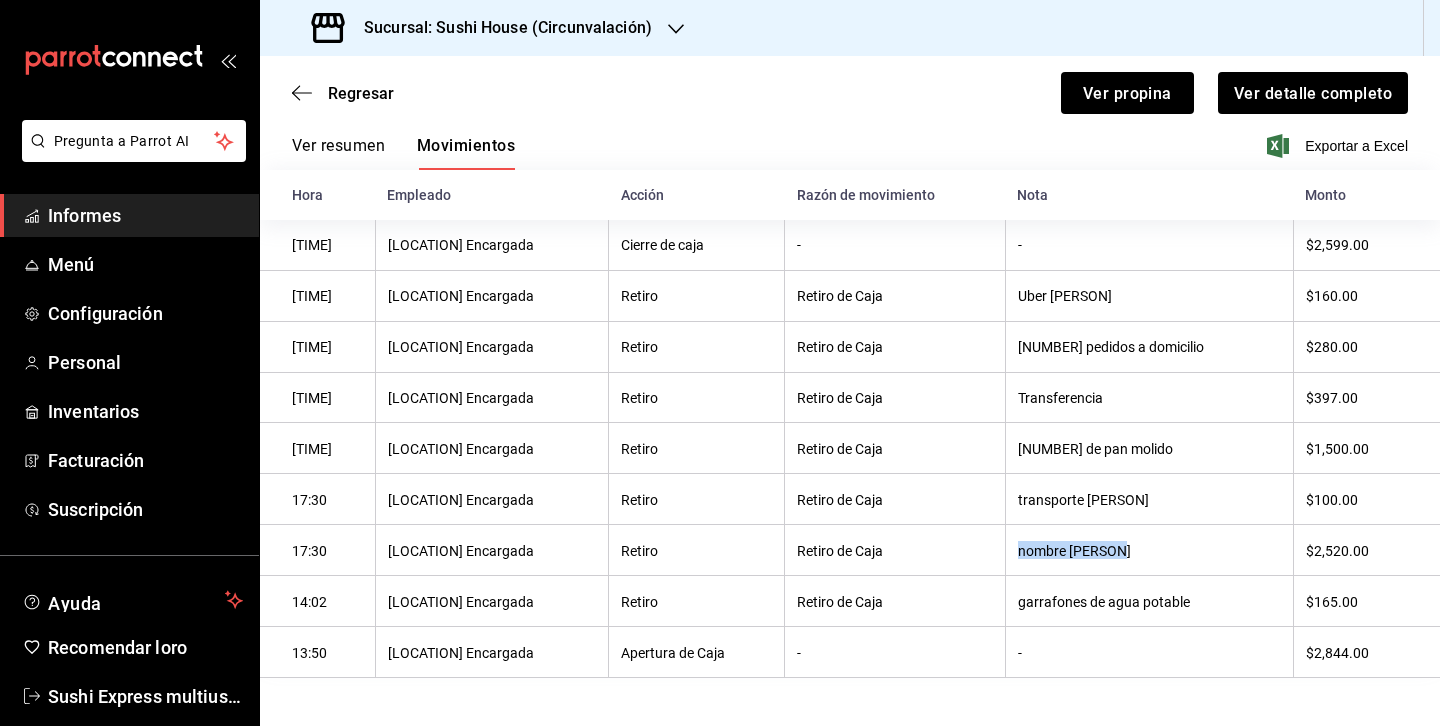 drag, startPoint x: 1038, startPoint y: 550, endPoint x: 1142, endPoint y: 559, distance: 104.388695 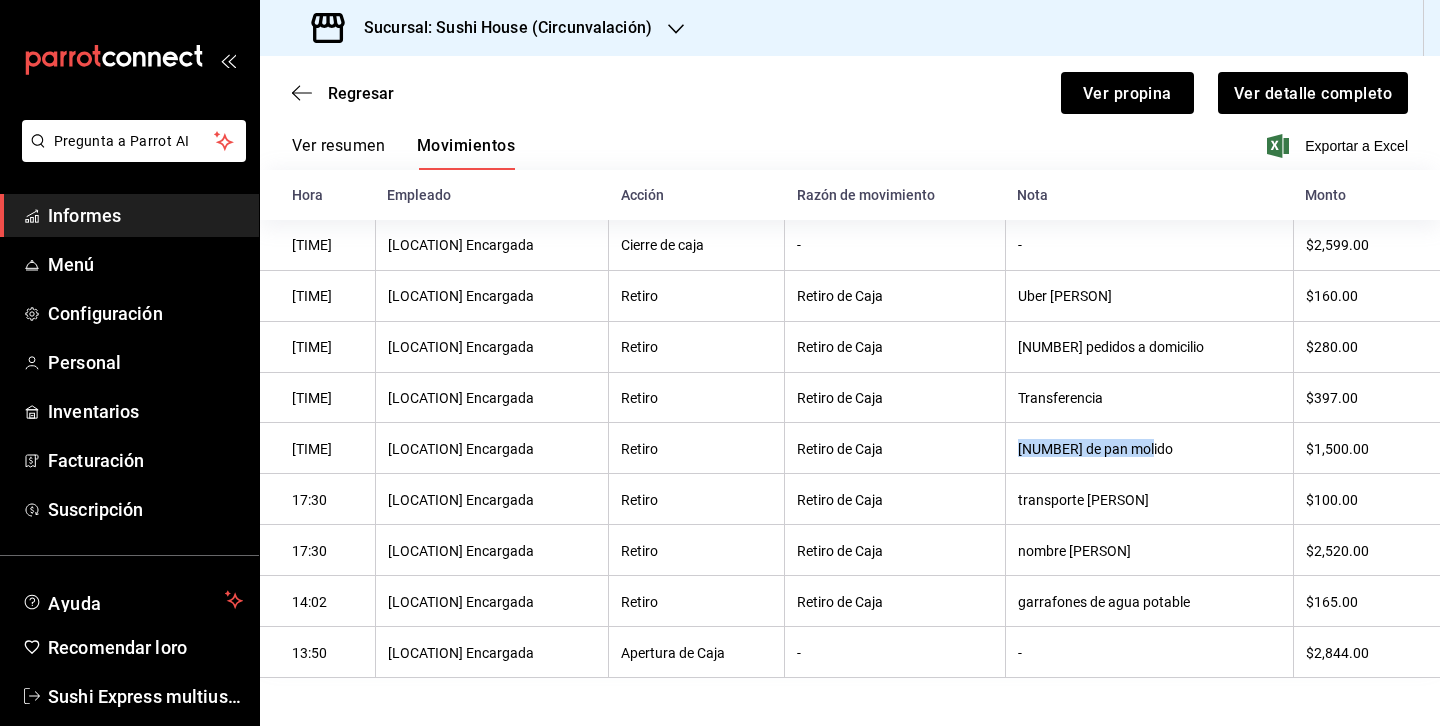 drag, startPoint x: 1037, startPoint y: 448, endPoint x: 1180, endPoint y: 443, distance: 143.08739 